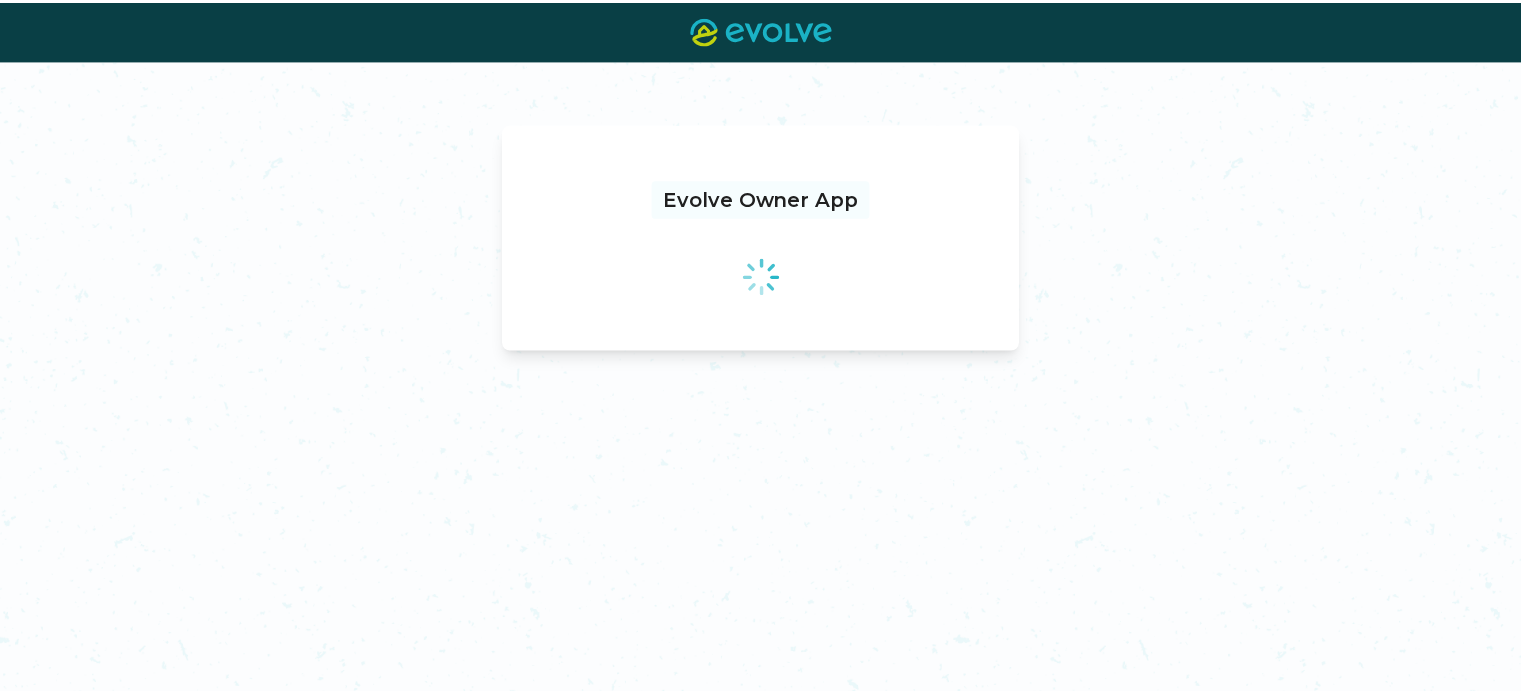 scroll, scrollTop: 0, scrollLeft: 0, axis: both 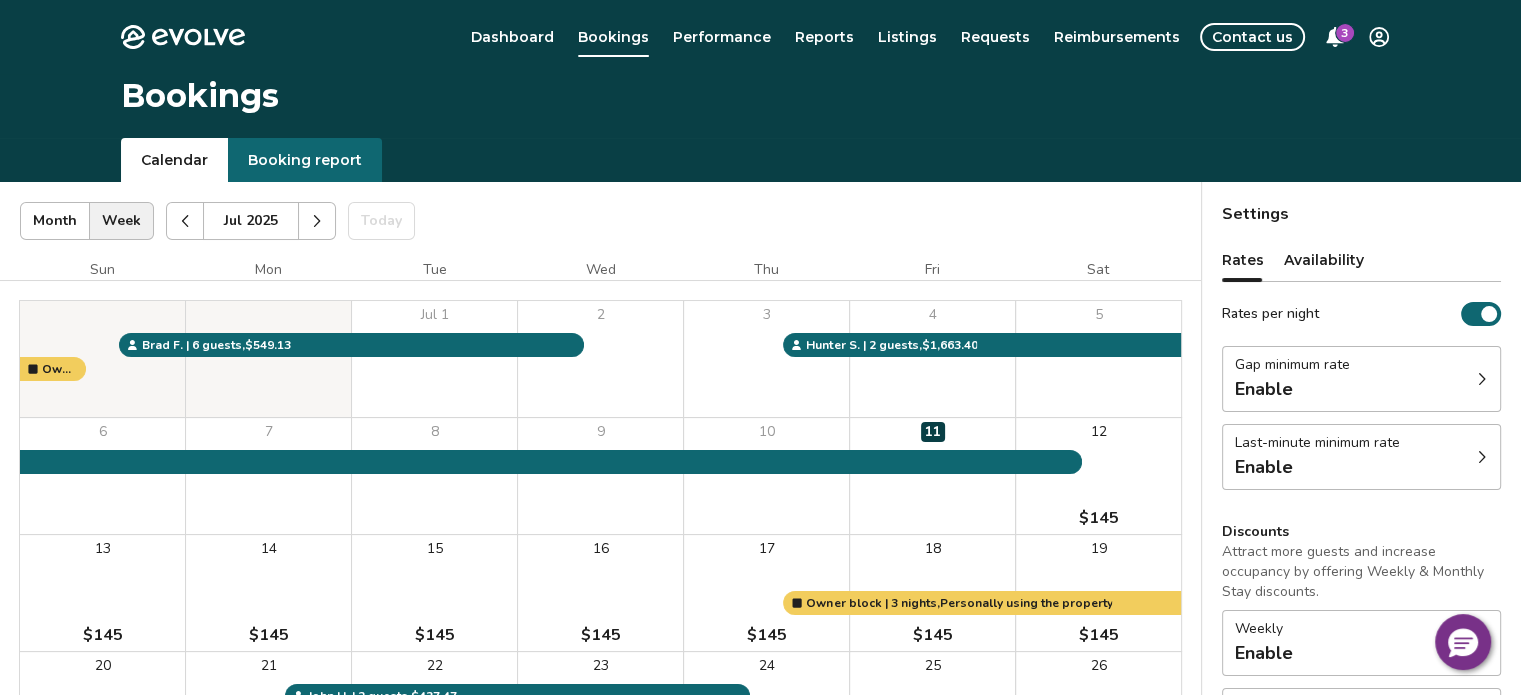 click 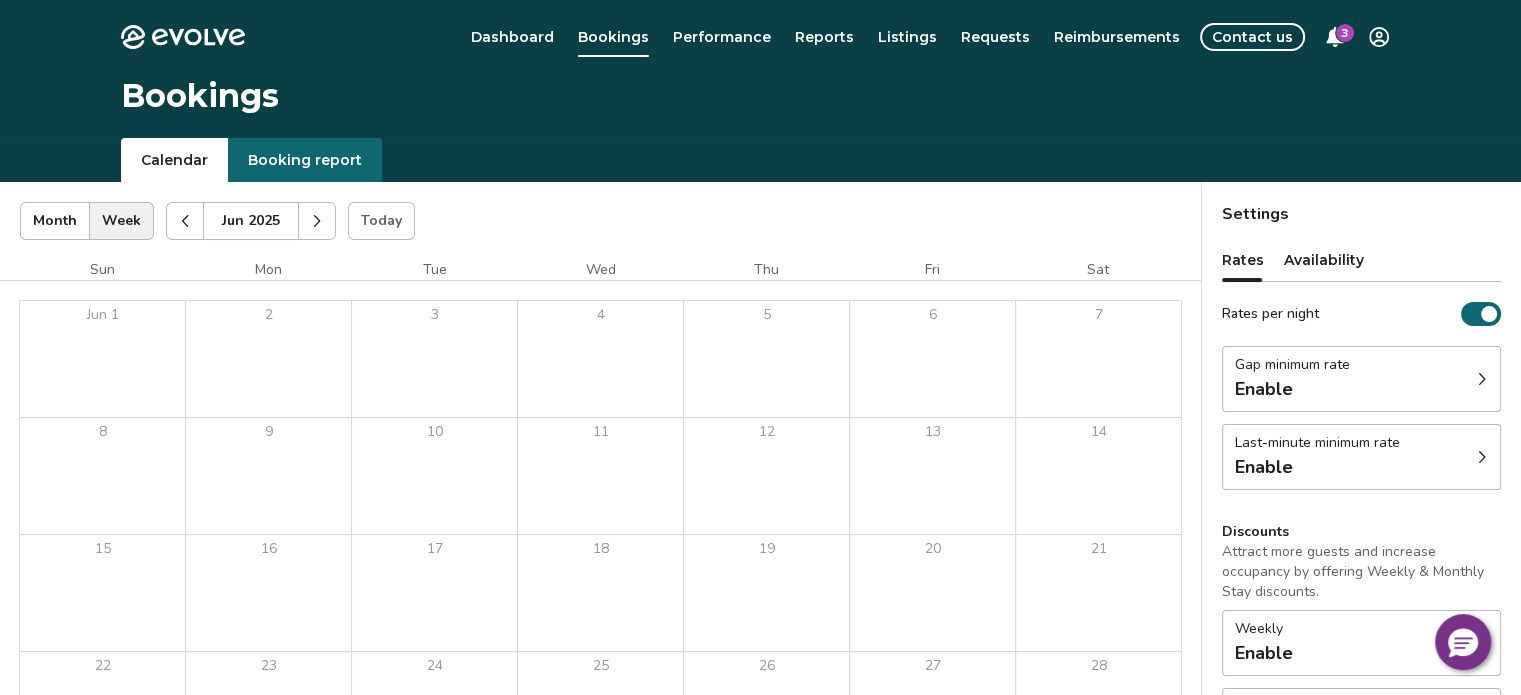 click 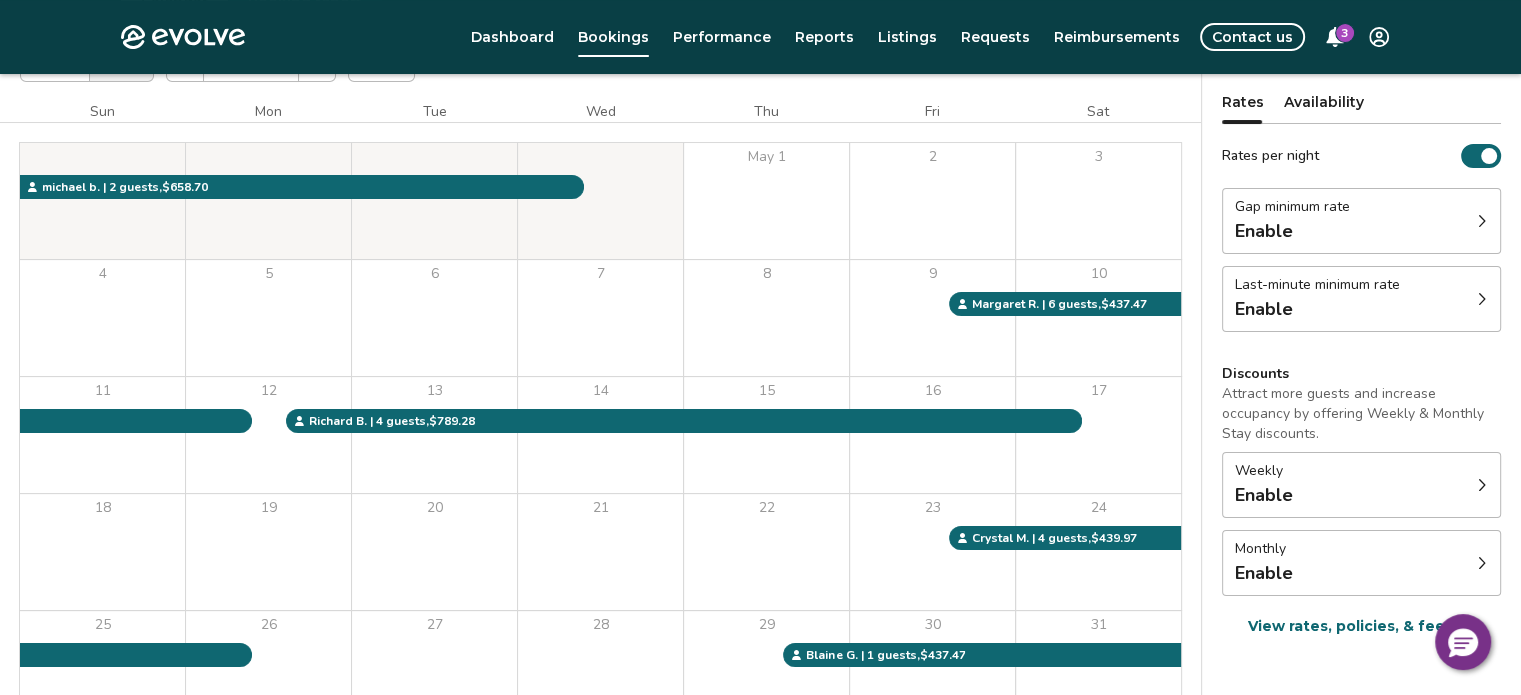 scroll, scrollTop: 39, scrollLeft: 0, axis: vertical 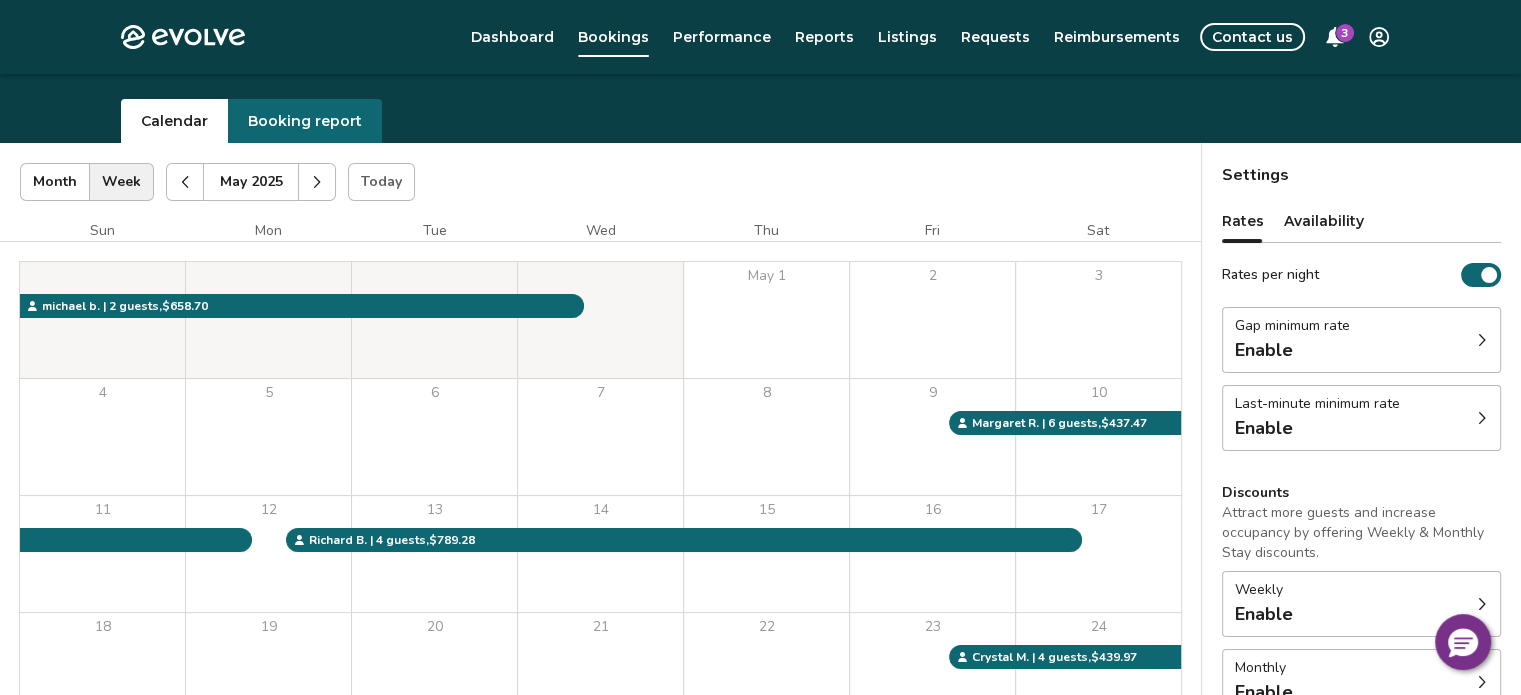 click 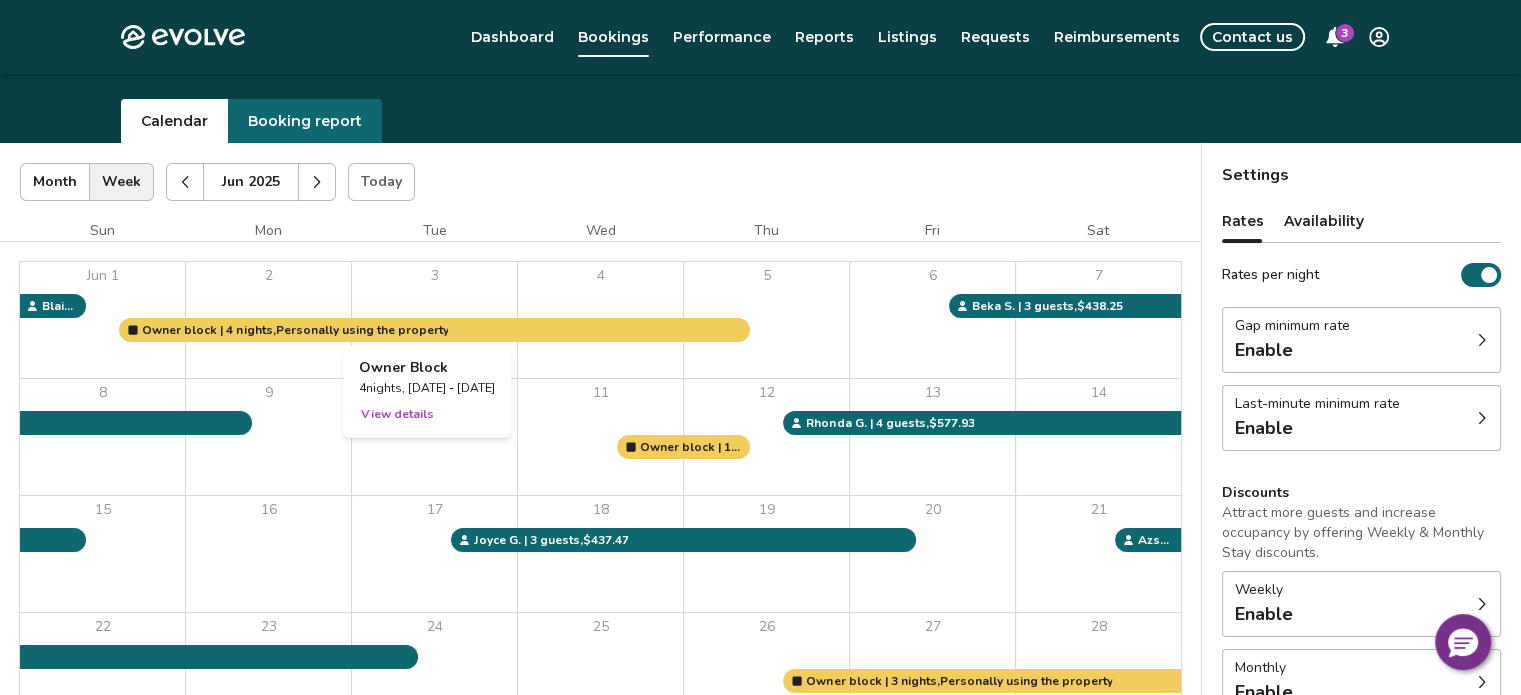 click on "View details" at bounding box center (397, 414) 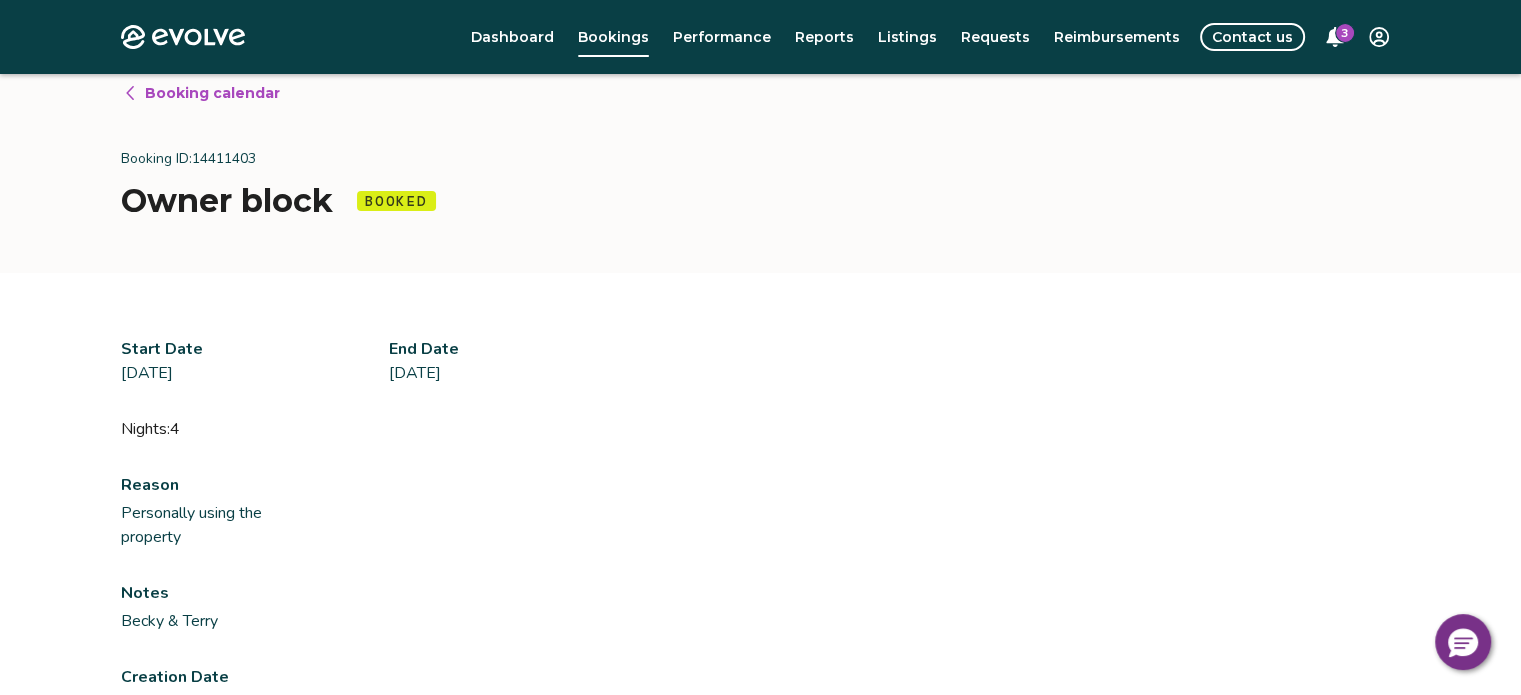 scroll, scrollTop: 0, scrollLeft: 0, axis: both 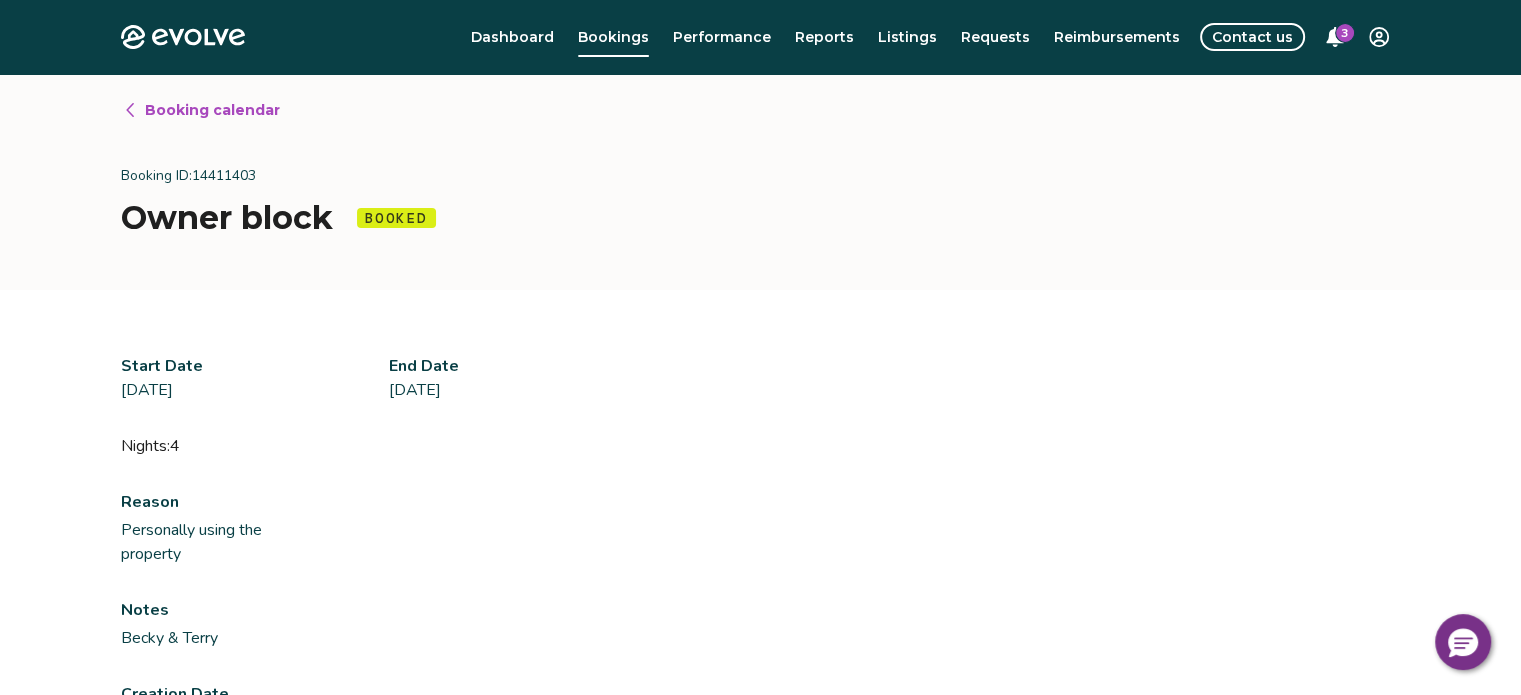 click on "Booking calendar" at bounding box center [212, 110] 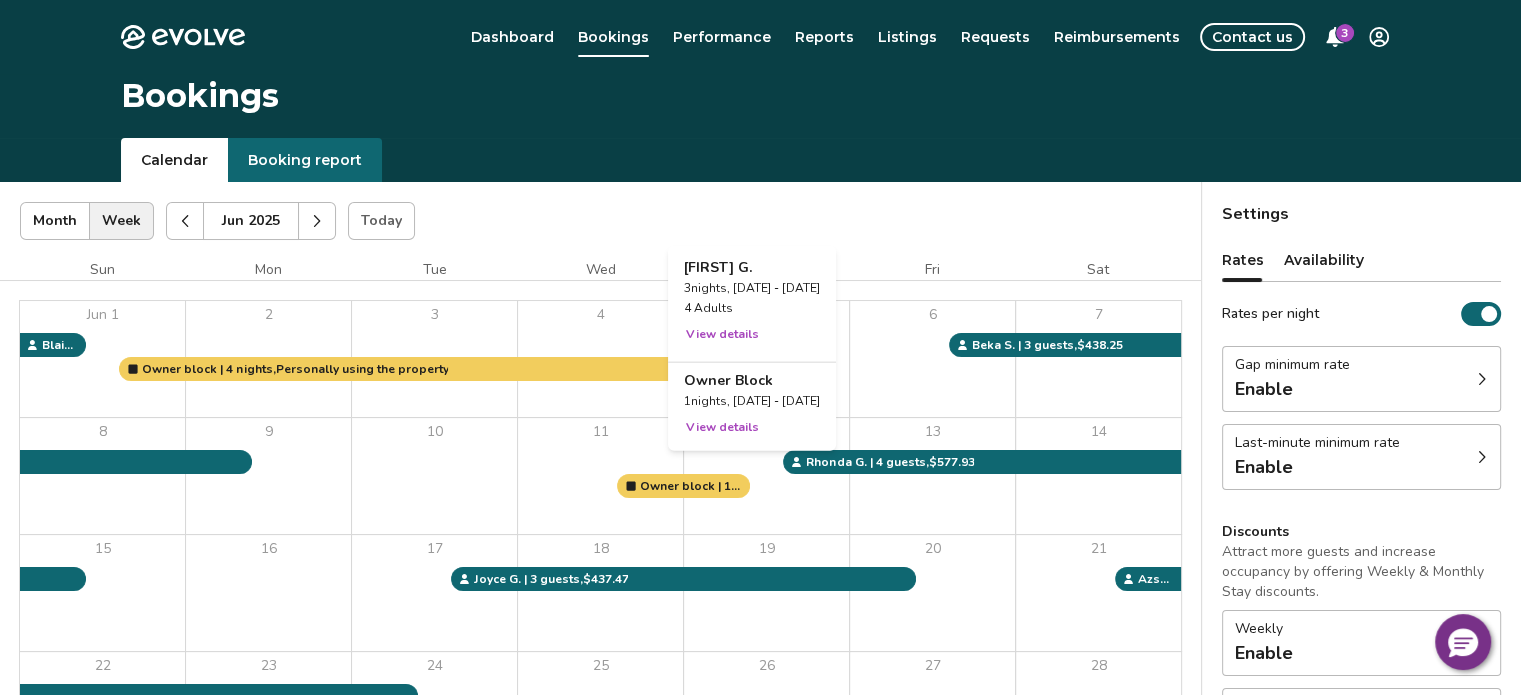 click on "View details" at bounding box center [722, 427] 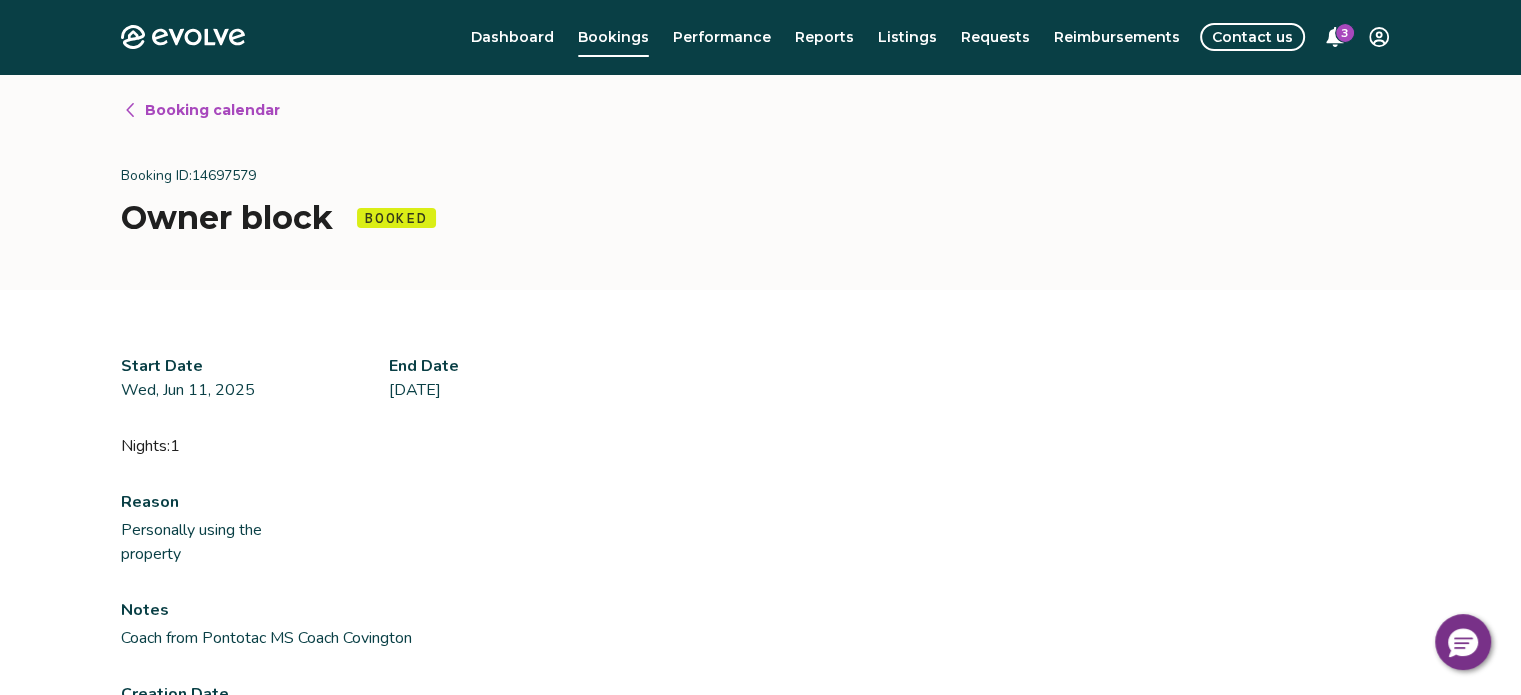 click on "Booking calendar" at bounding box center [212, 110] 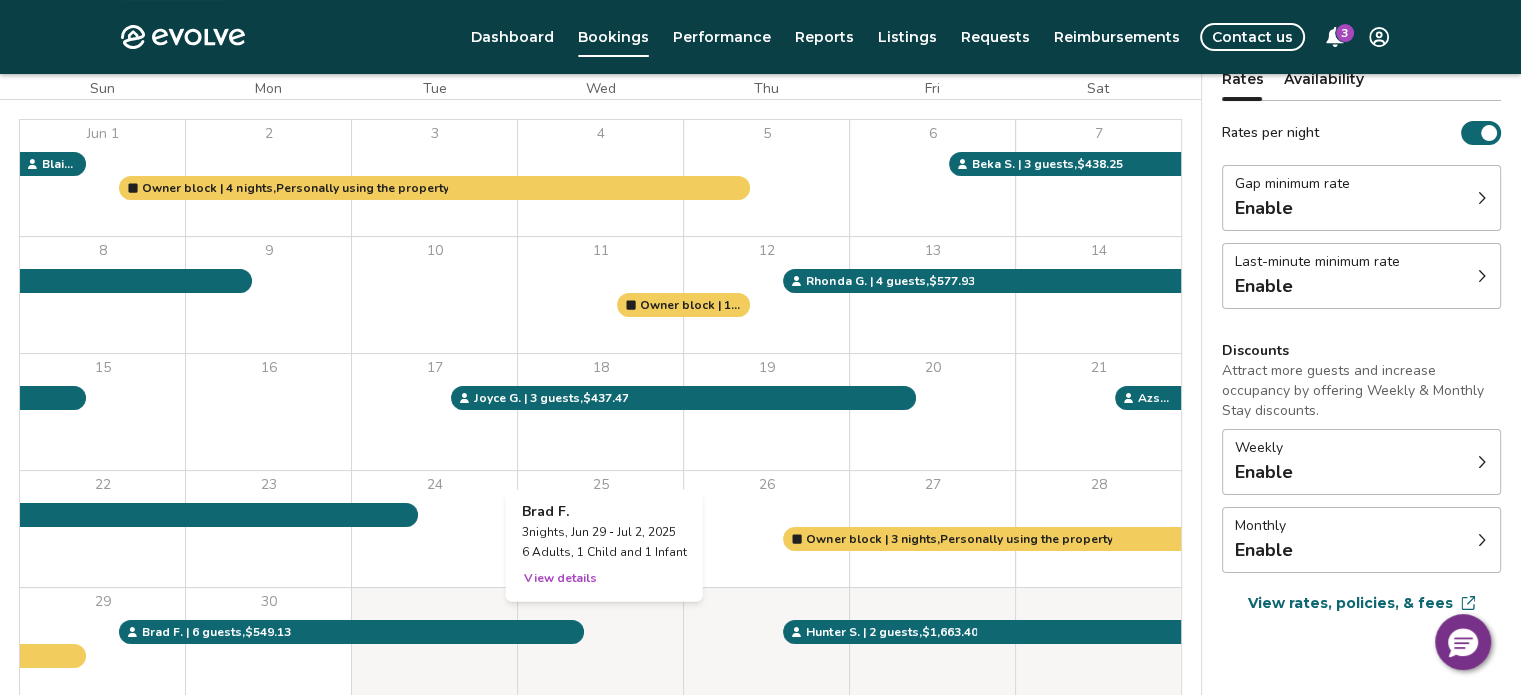 scroll, scrollTop: 200, scrollLeft: 0, axis: vertical 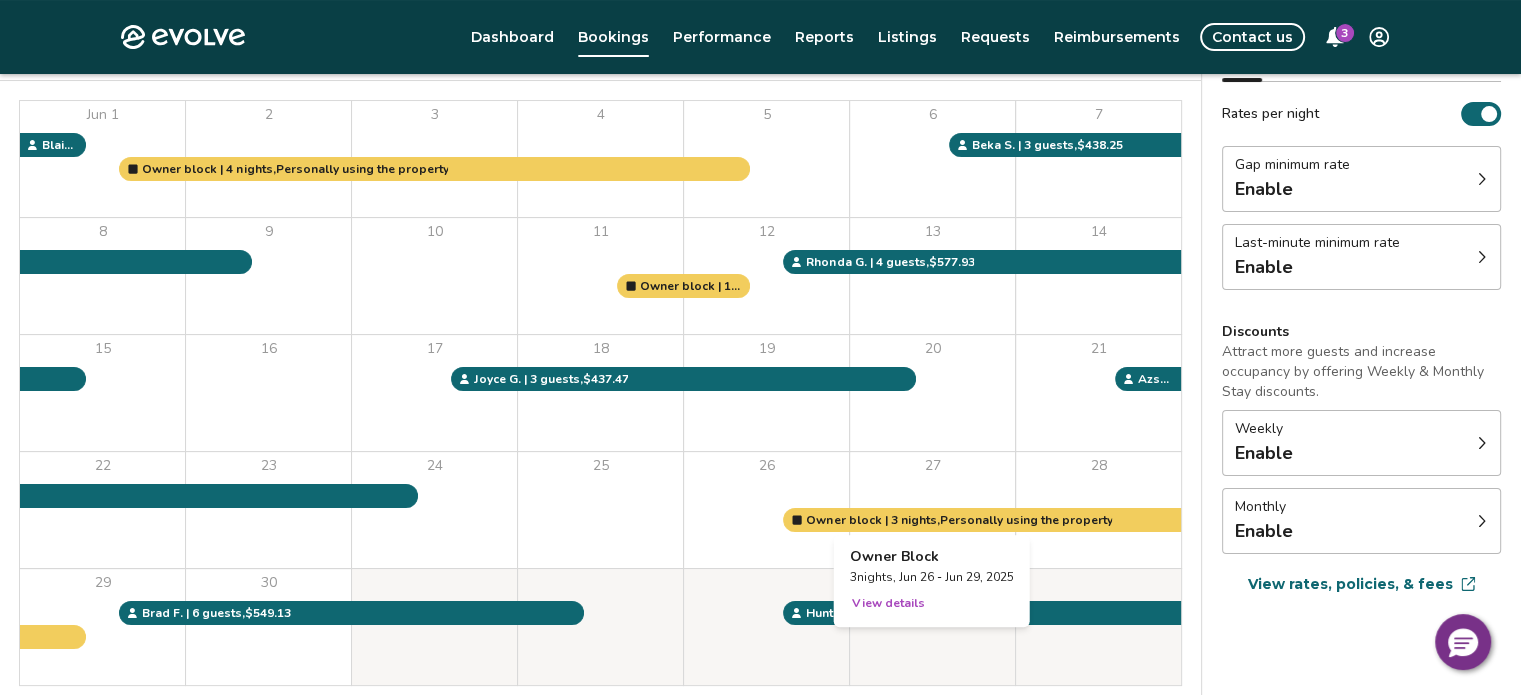 click at bounding box center (932, 510) 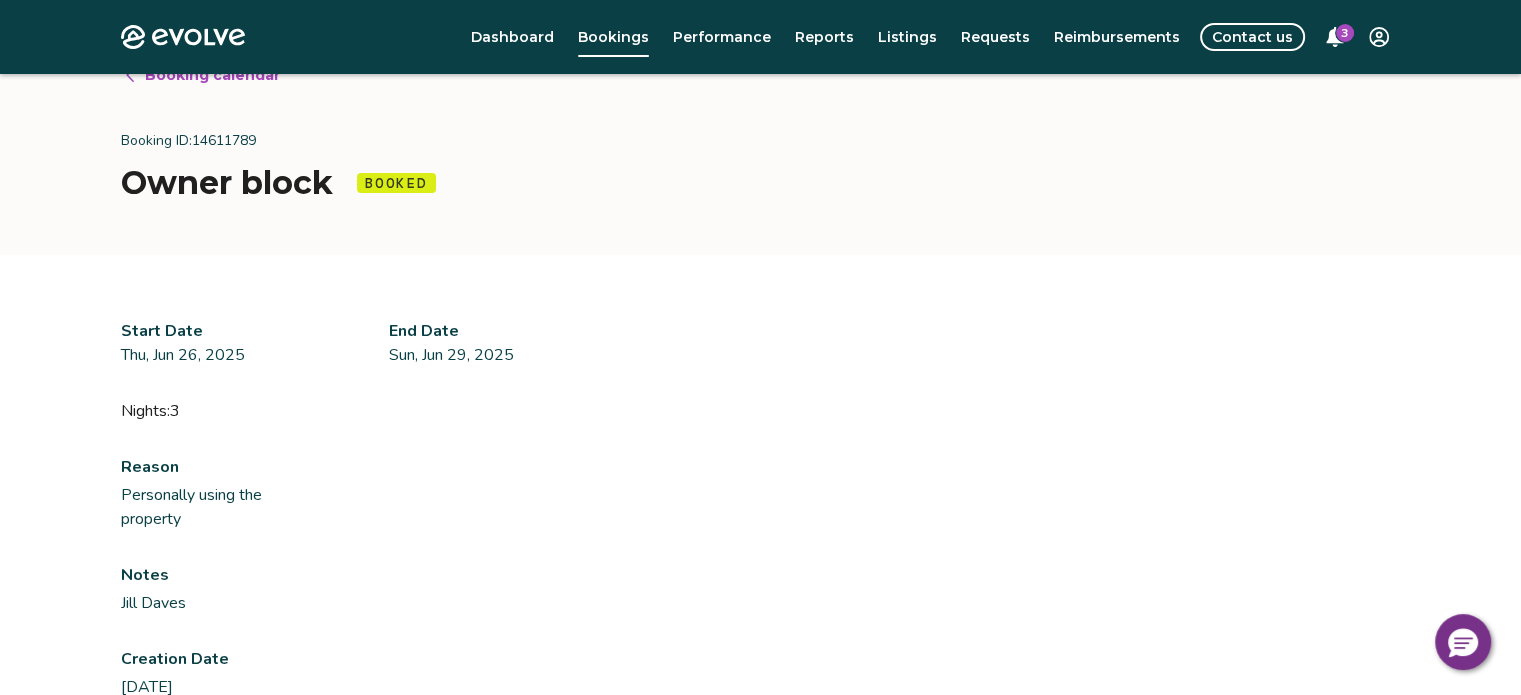 scroll, scrollTop: 0, scrollLeft: 0, axis: both 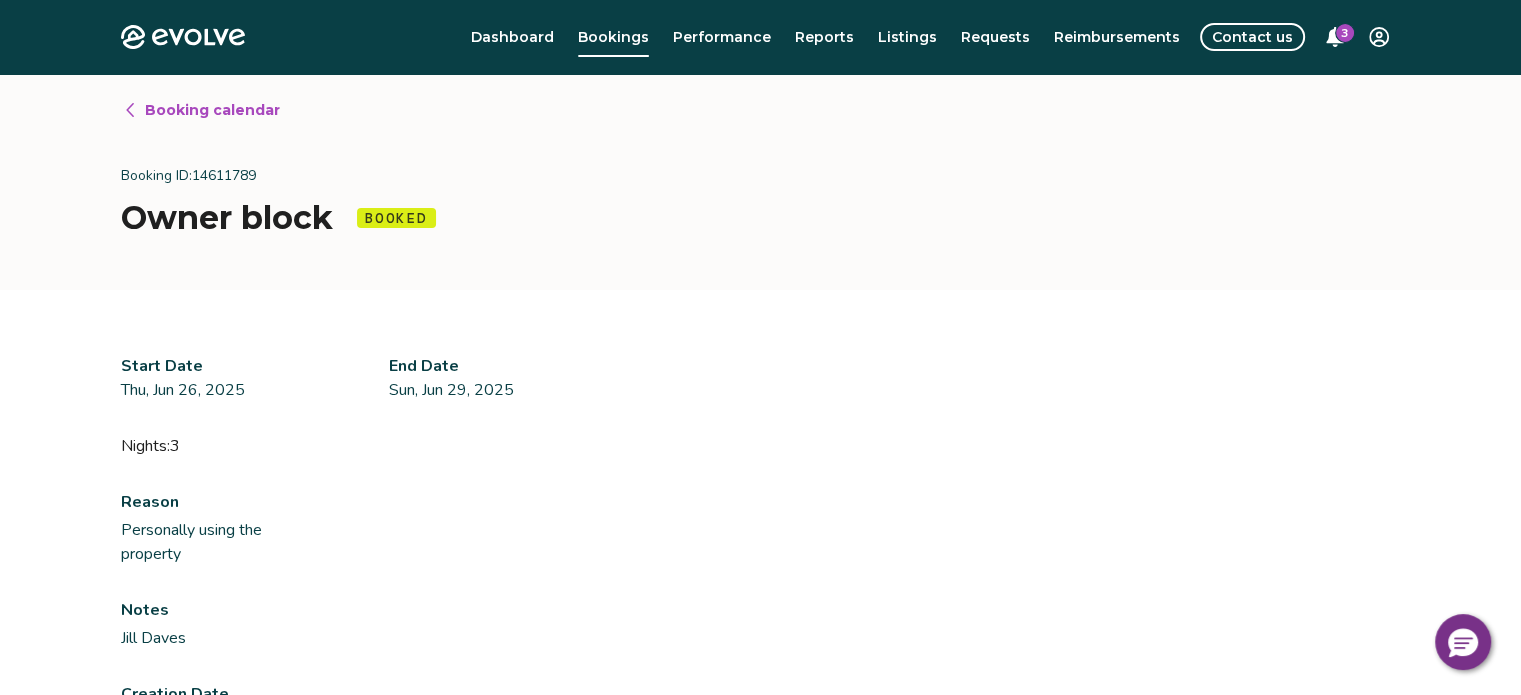 click on "Booking calendar" at bounding box center [212, 110] 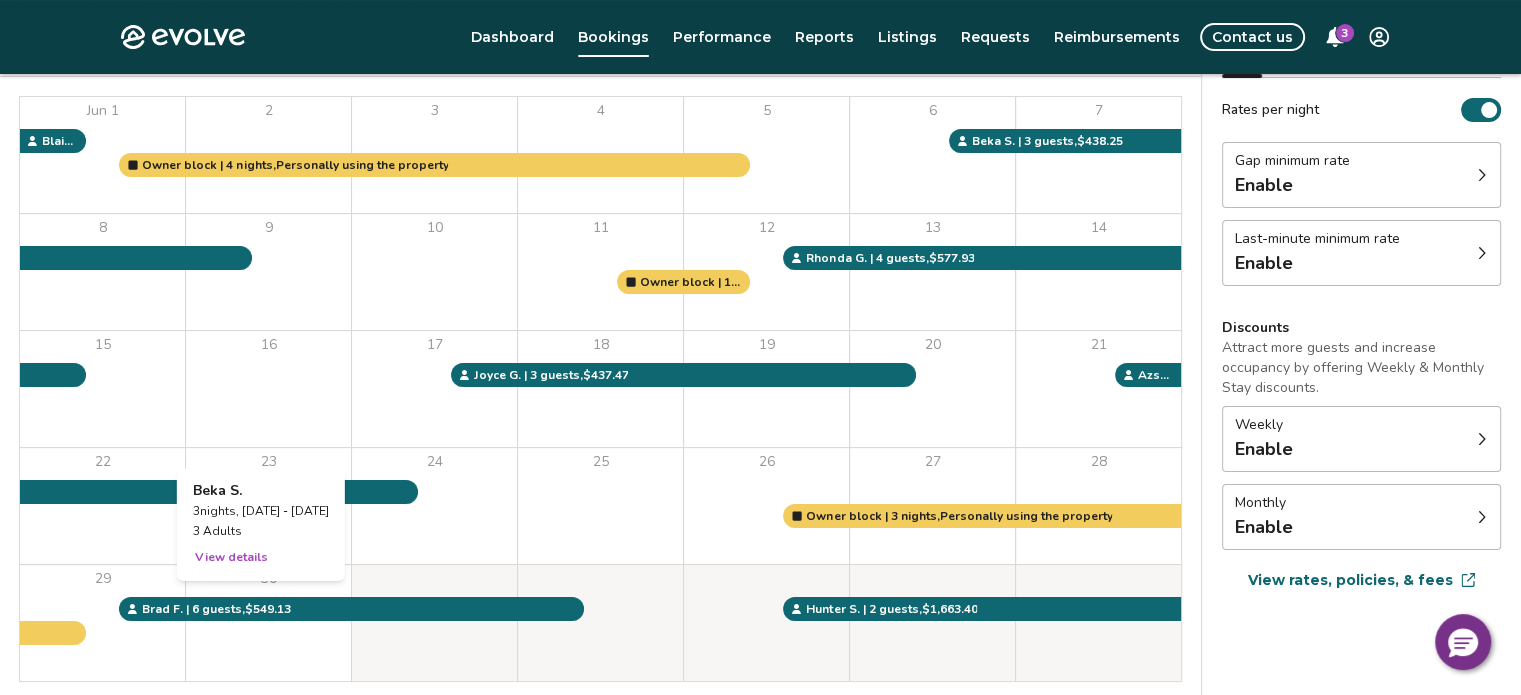 scroll, scrollTop: 0, scrollLeft: 0, axis: both 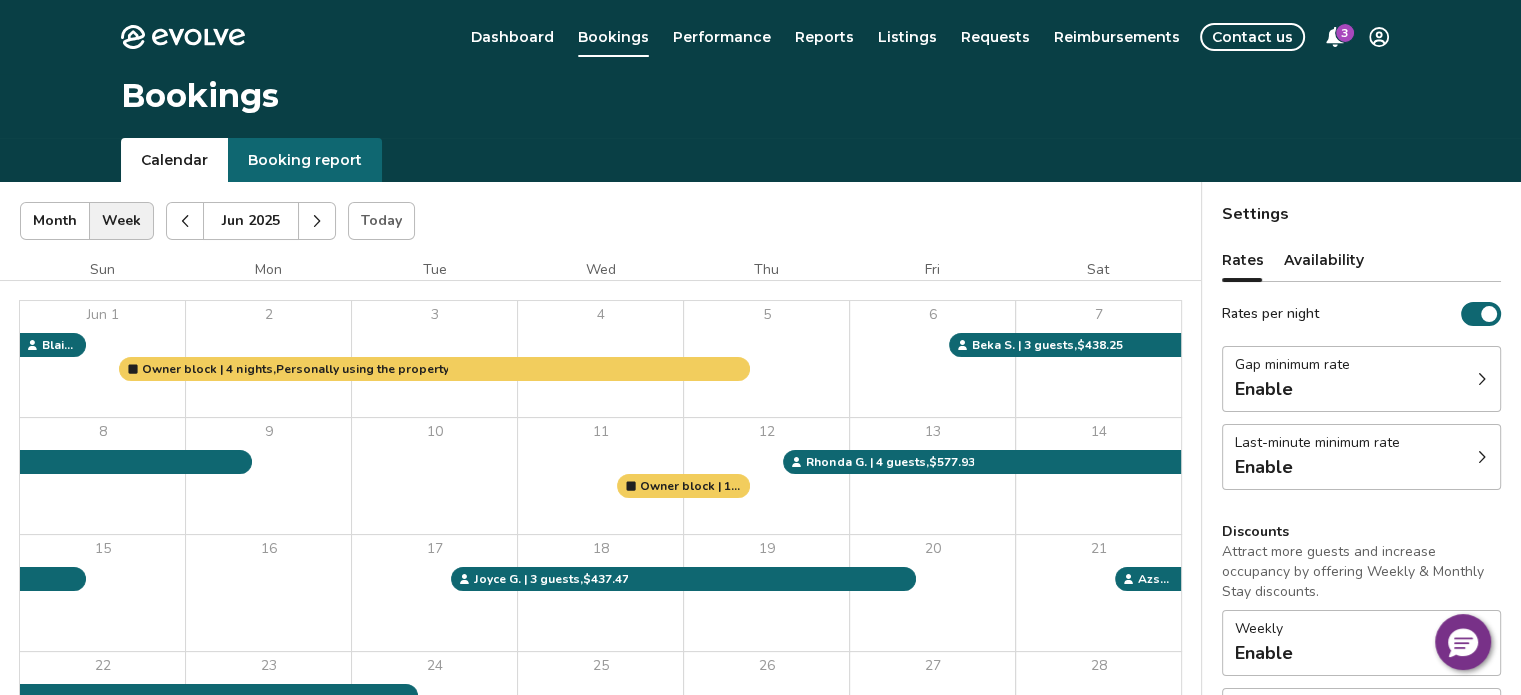 click at bounding box center (317, 221) 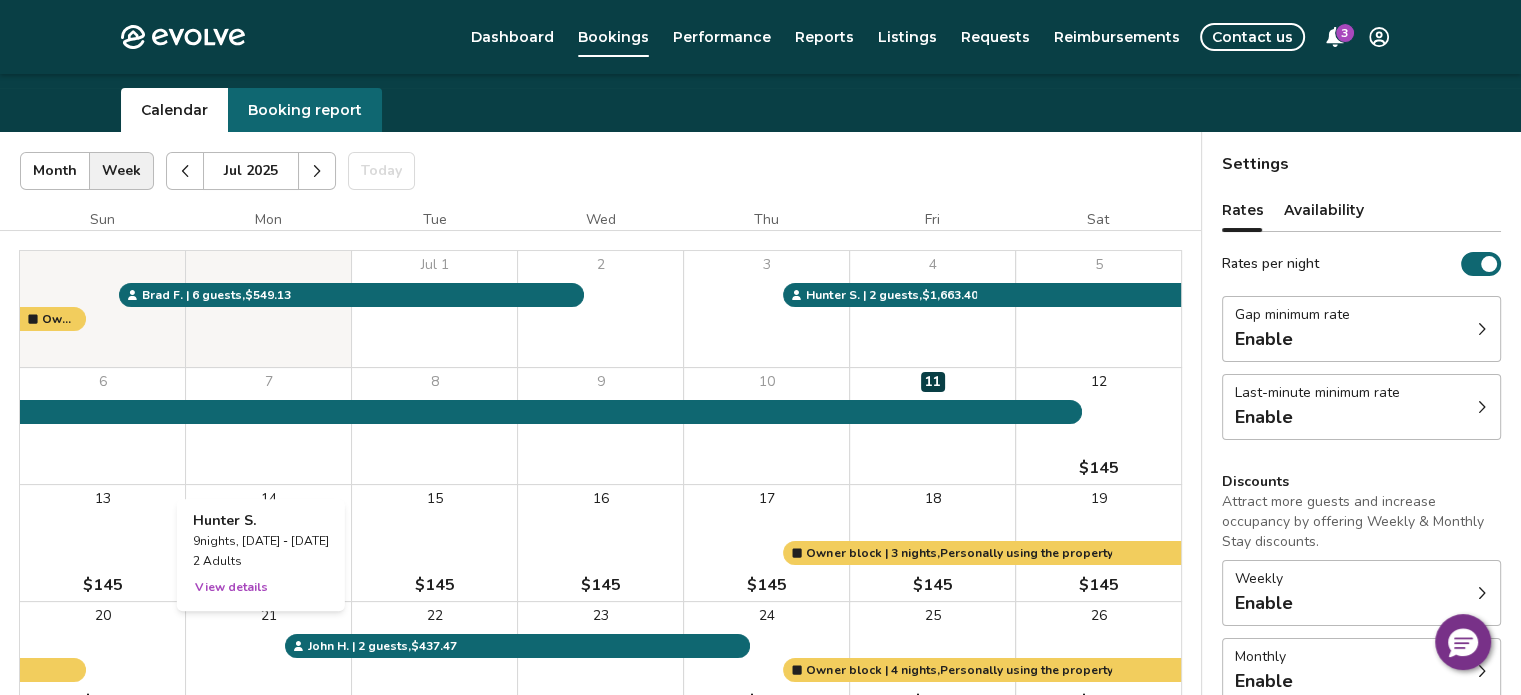 scroll, scrollTop: 0, scrollLeft: 0, axis: both 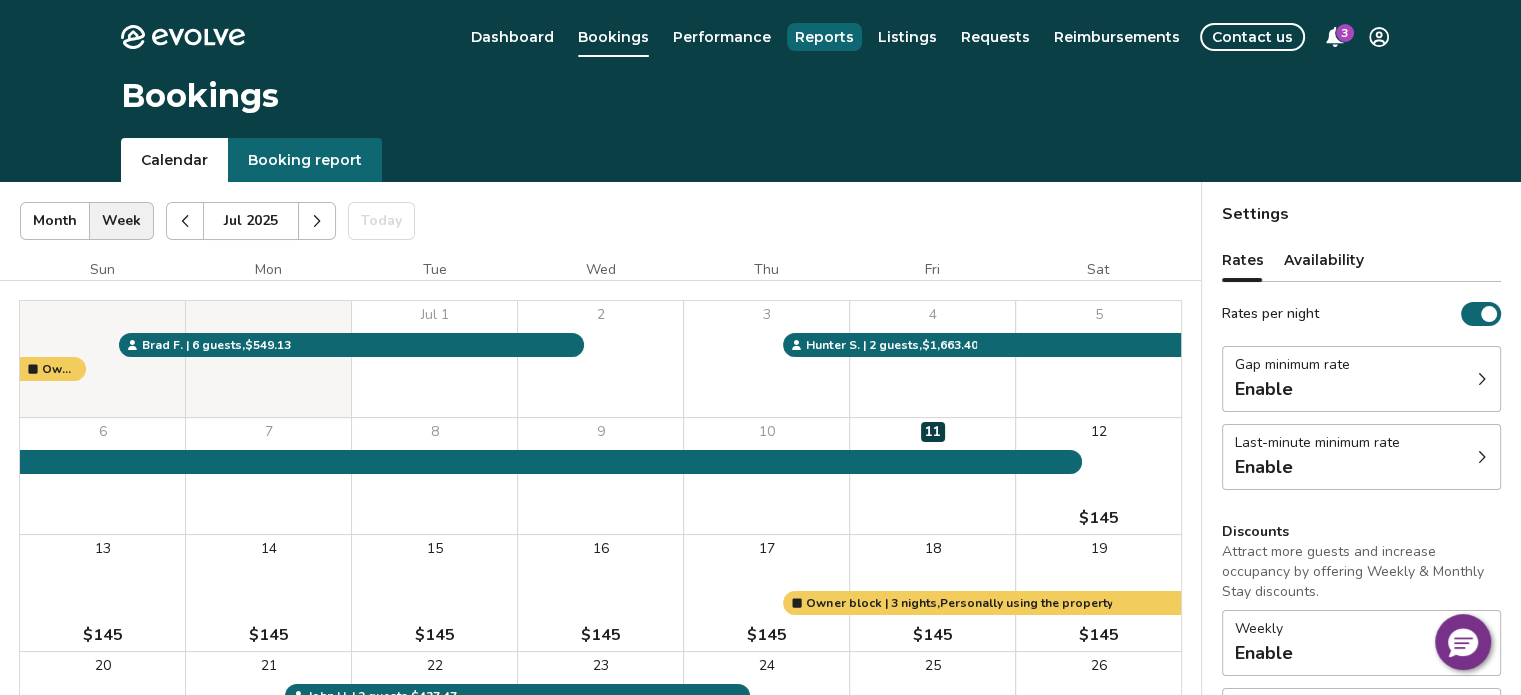 click on "Reports" at bounding box center [824, 37] 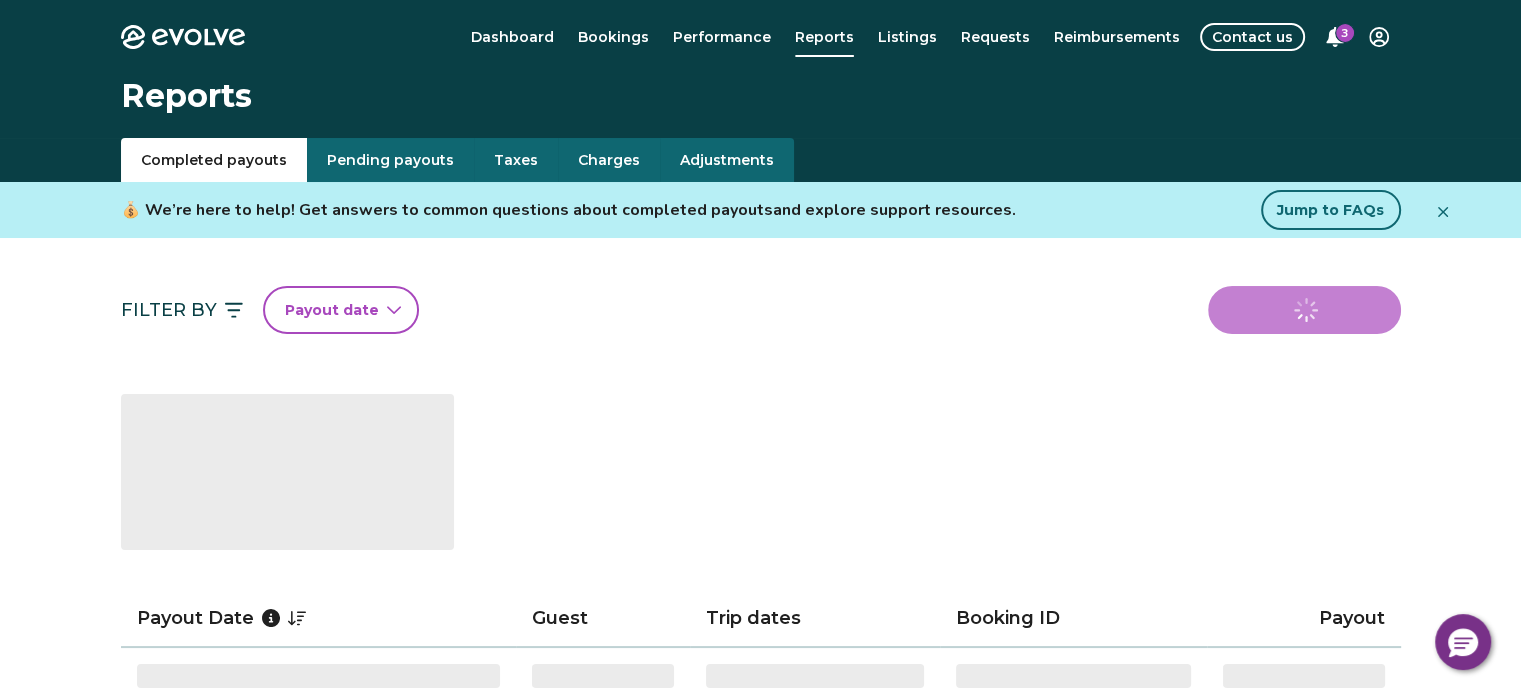 click on "Taxes" at bounding box center (516, 160) 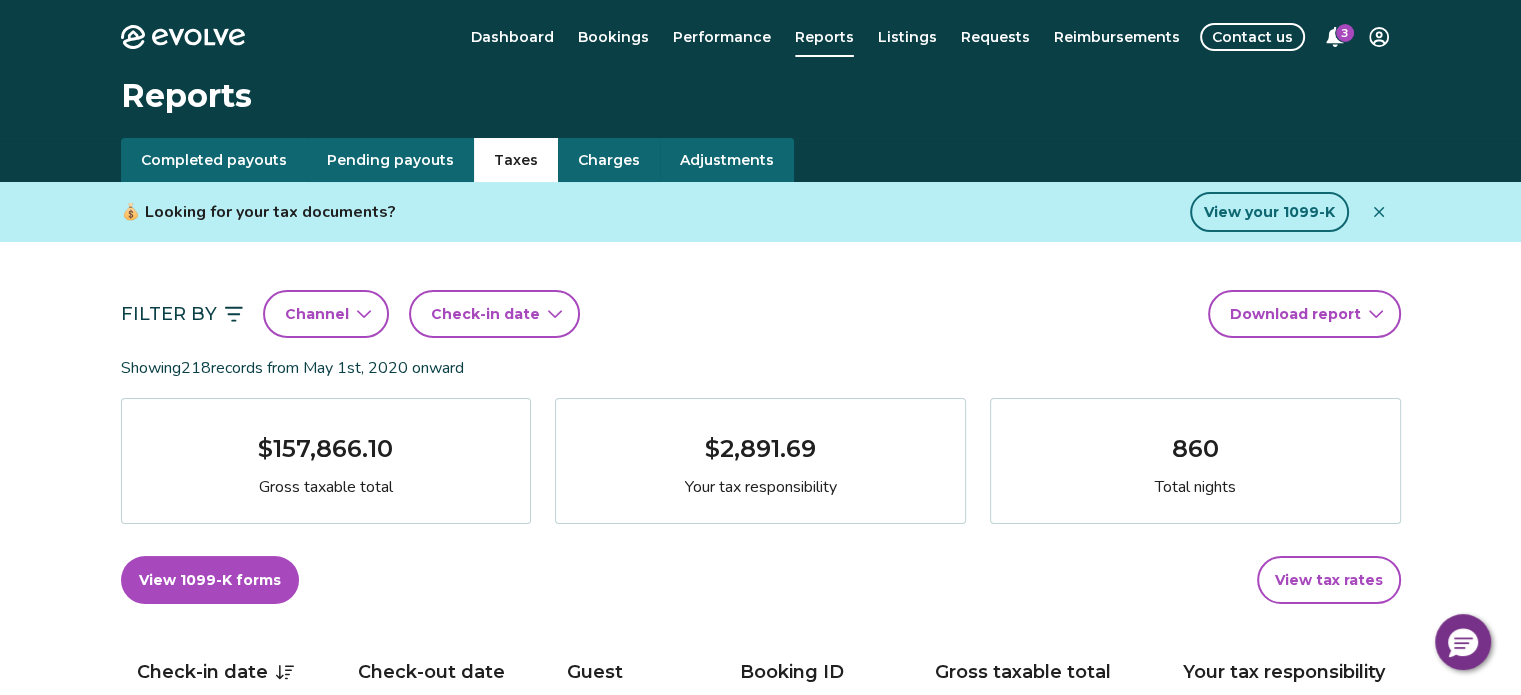 click on "Check-in date" at bounding box center (494, 314) 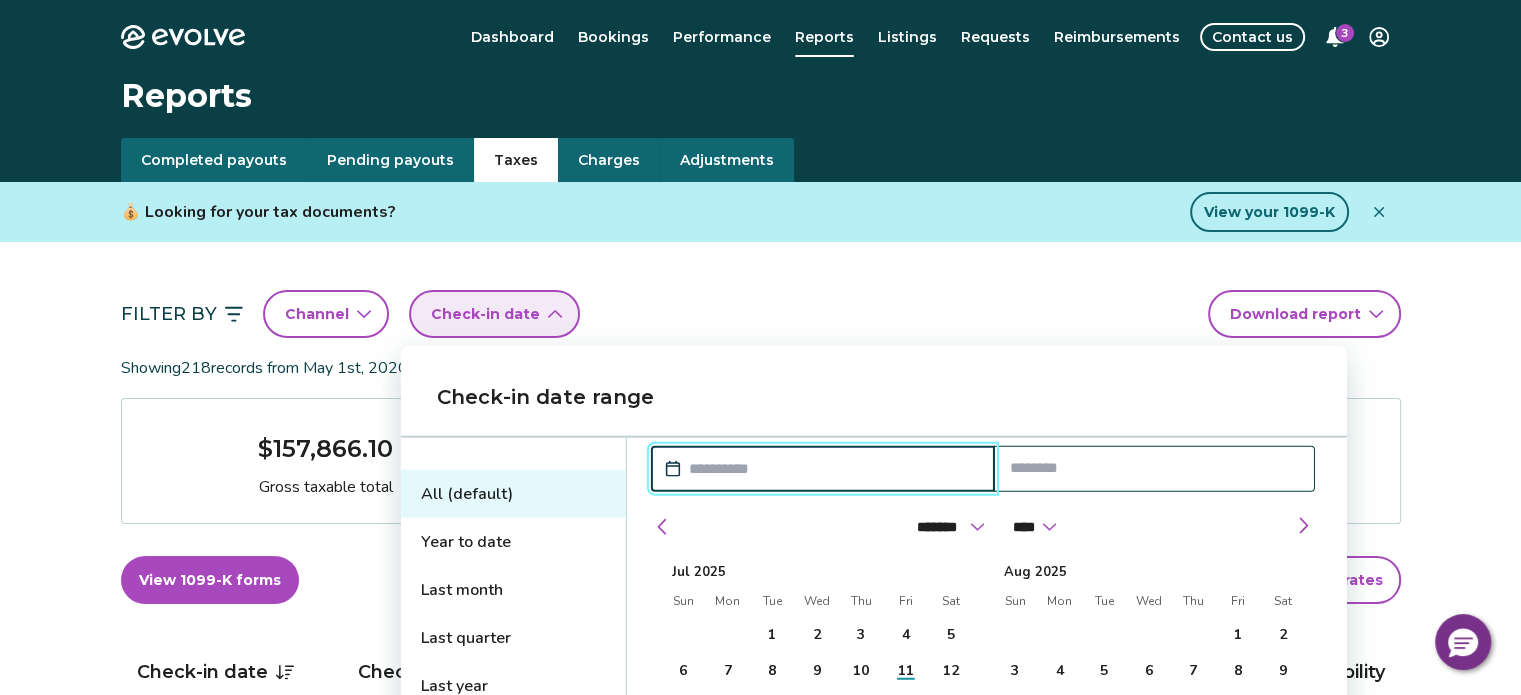 click at bounding box center [833, 469] 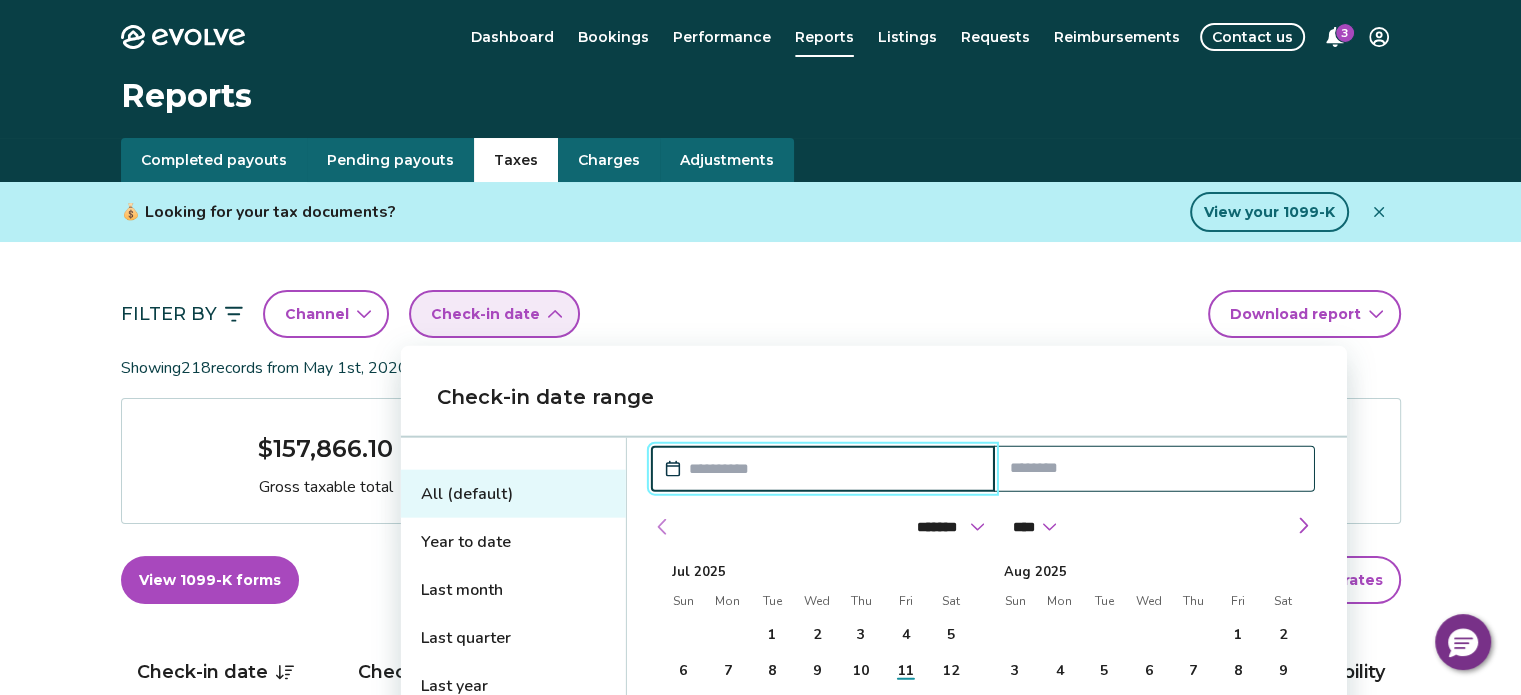click at bounding box center (663, 527) 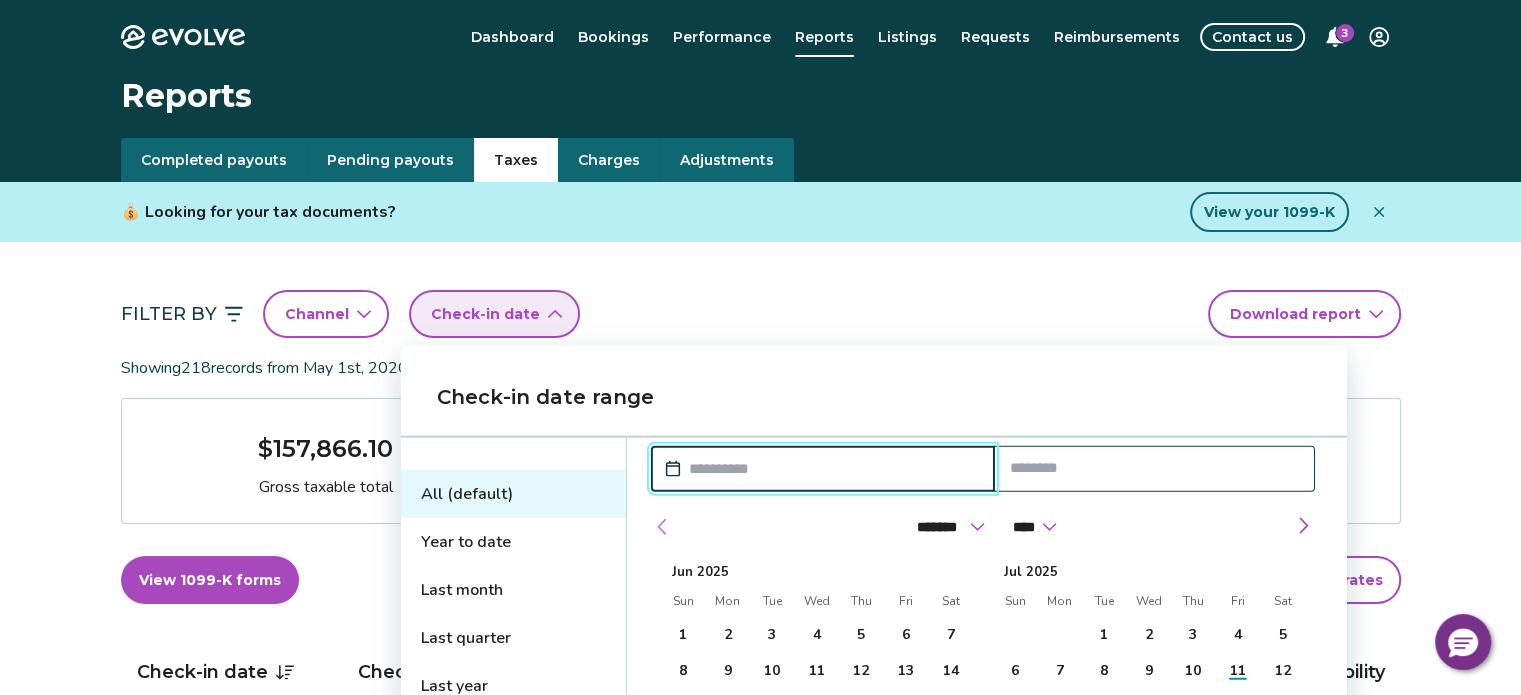 click at bounding box center (663, 527) 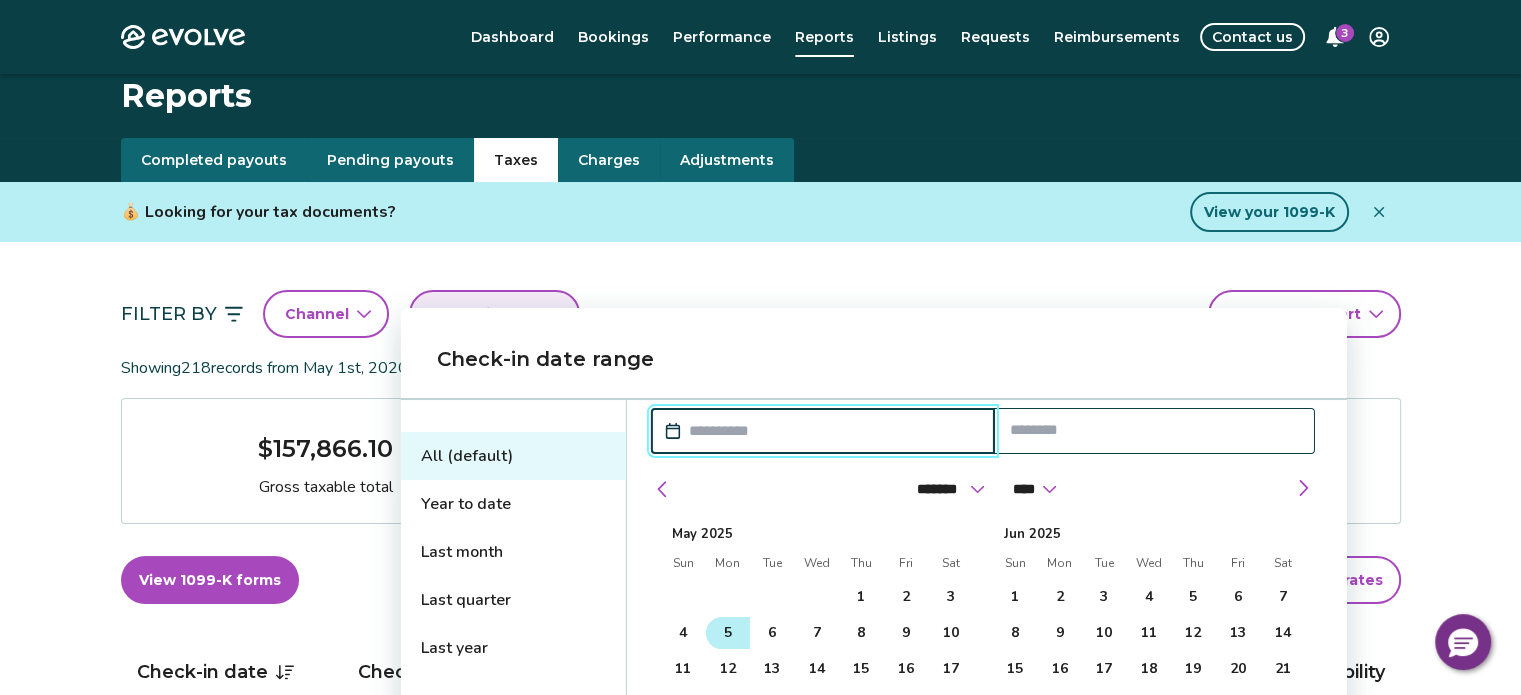 scroll, scrollTop: 100, scrollLeft: 0, axis: vertical 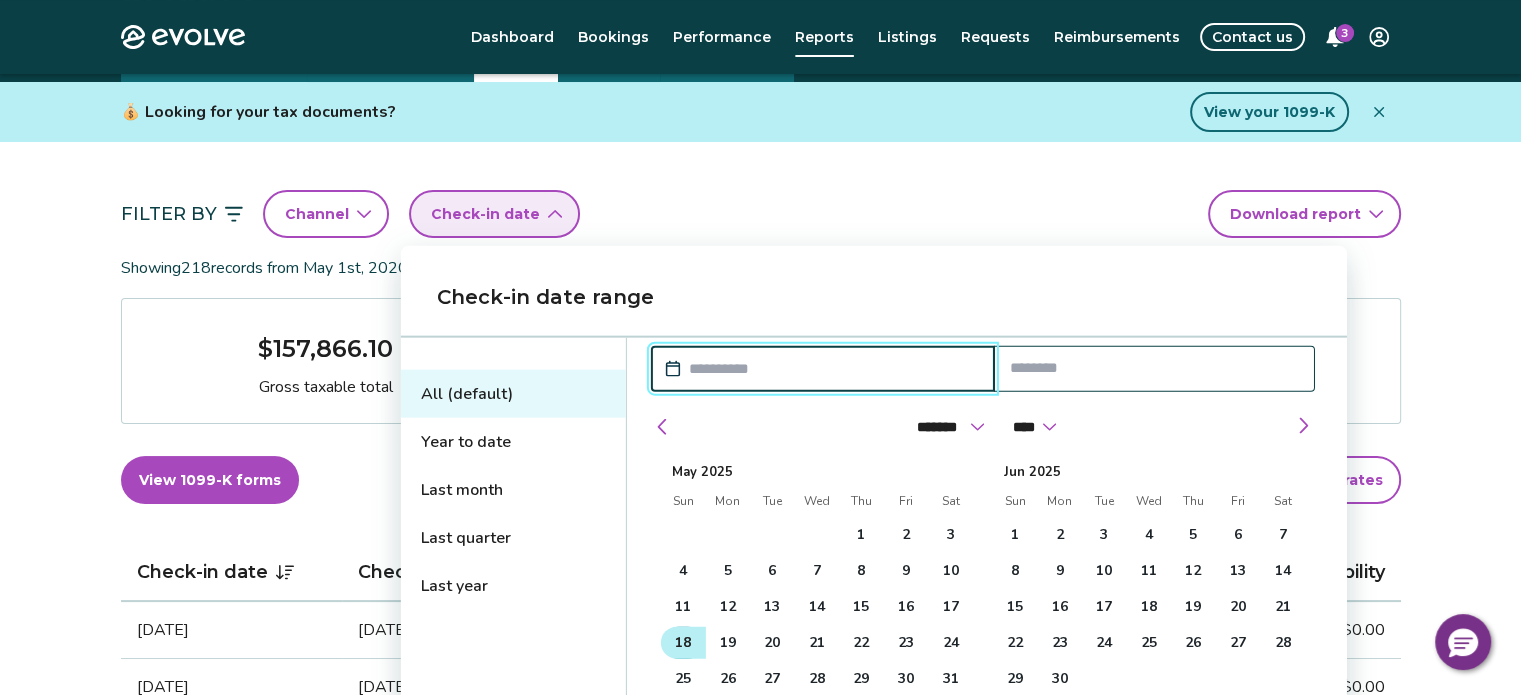 drag, startPoint x: 682, startPoint y: 635, endPoint x: 690, endPoint y: 619, distance: 17.888544 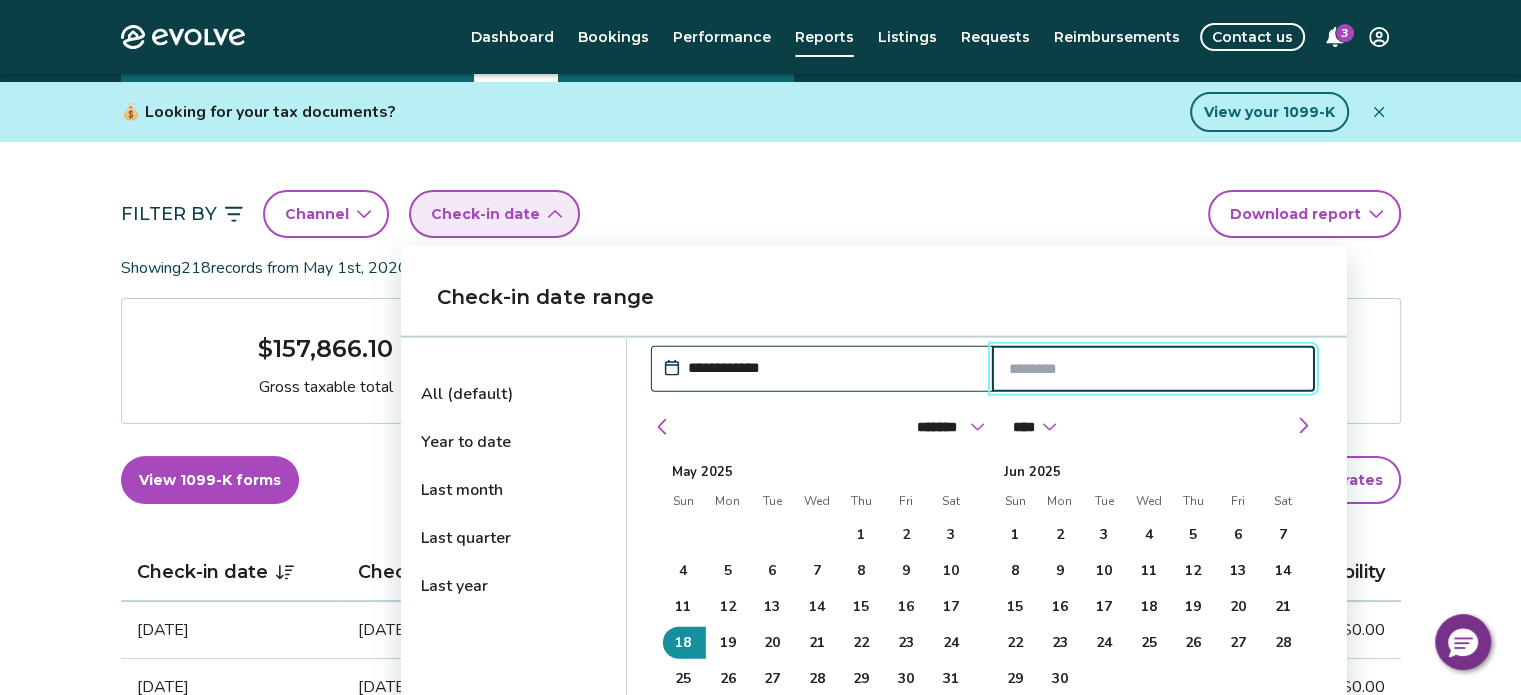 click at bounding box center (1153, 369) 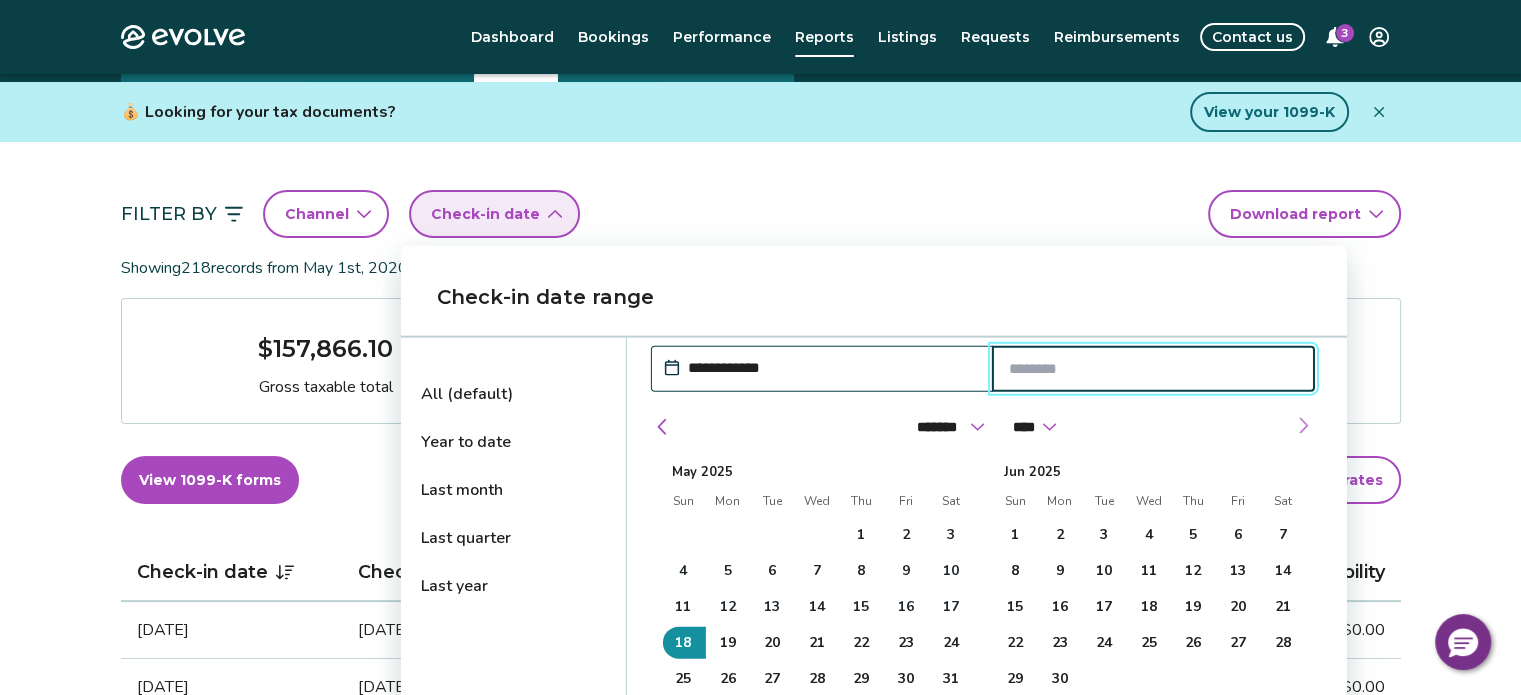 drag, startPoint x: 1298, startPoint y: 429, endPoint x: 1282, endPoint y: 427, distance: 16.124516 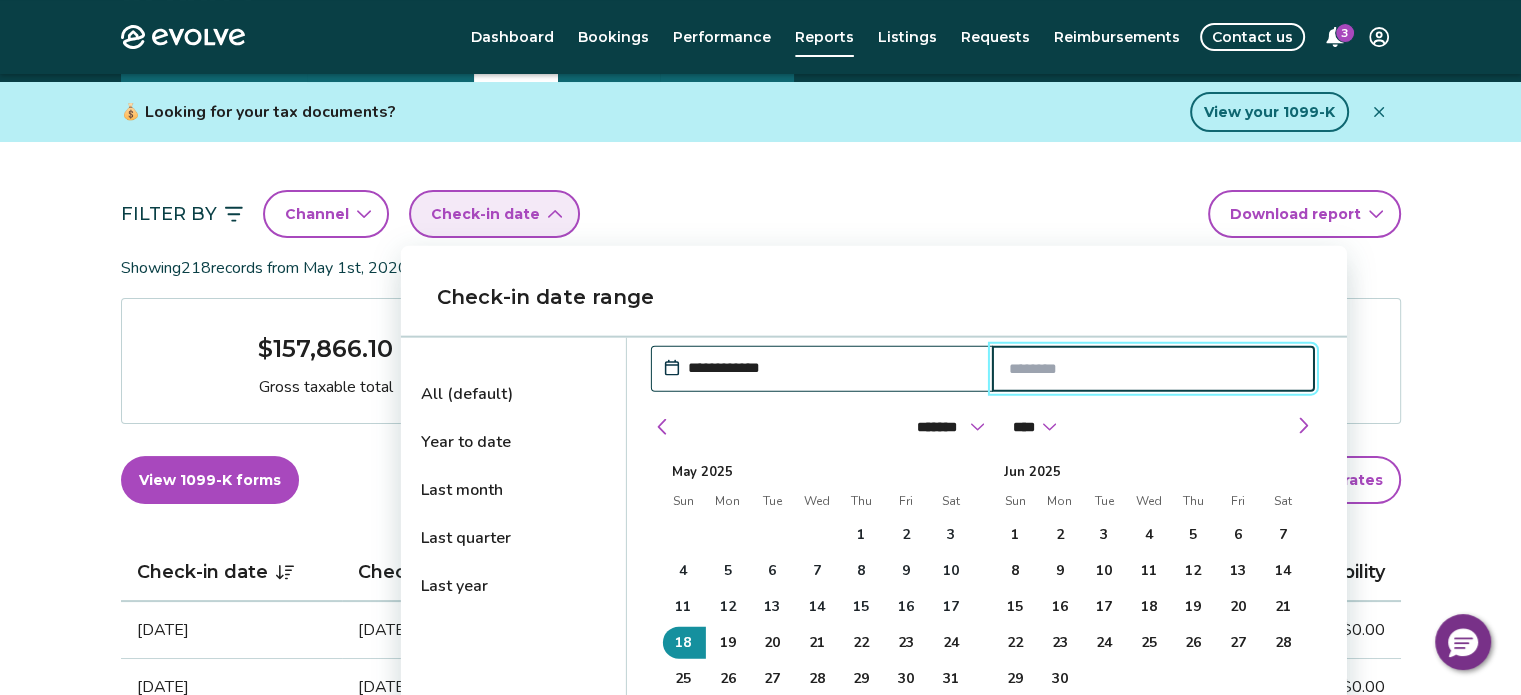 click at bounding box center (1303, 426) 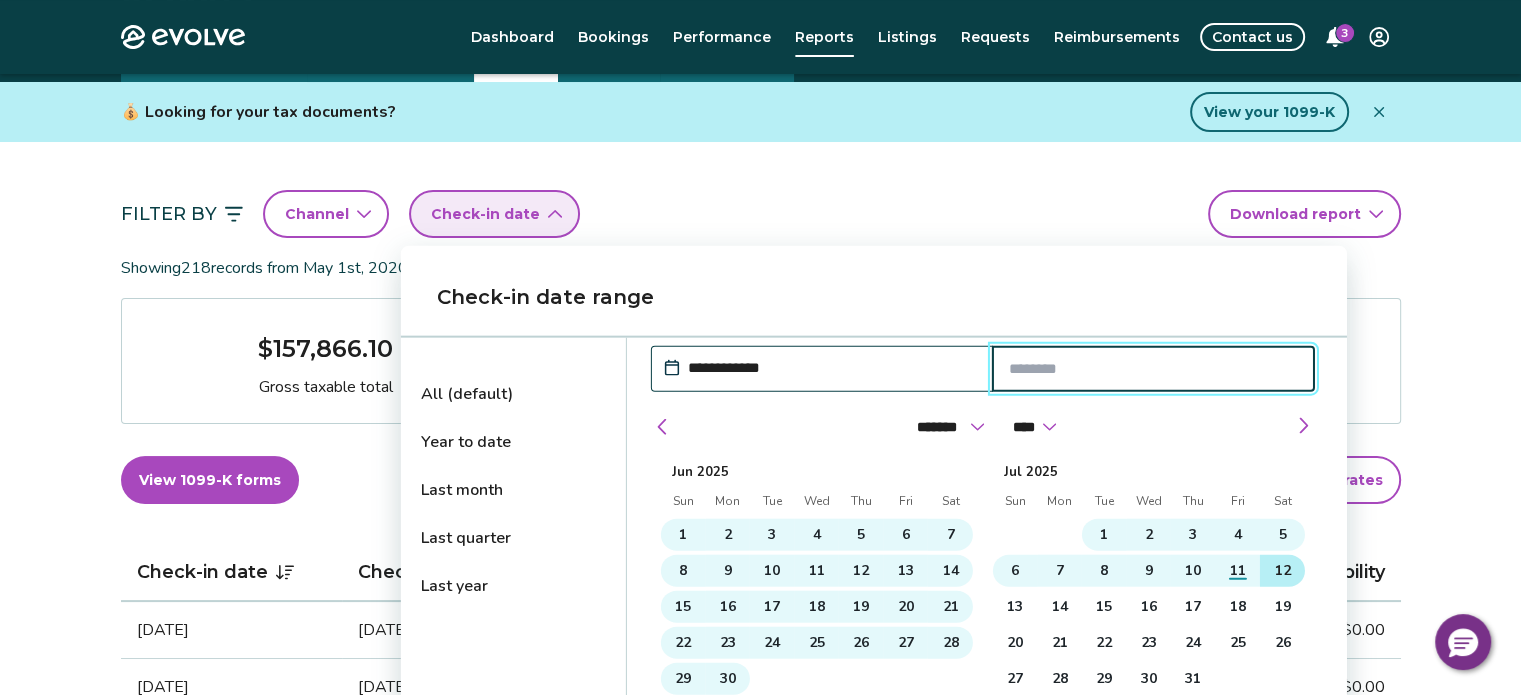 click on "12" at bounding box center [1282, 571] 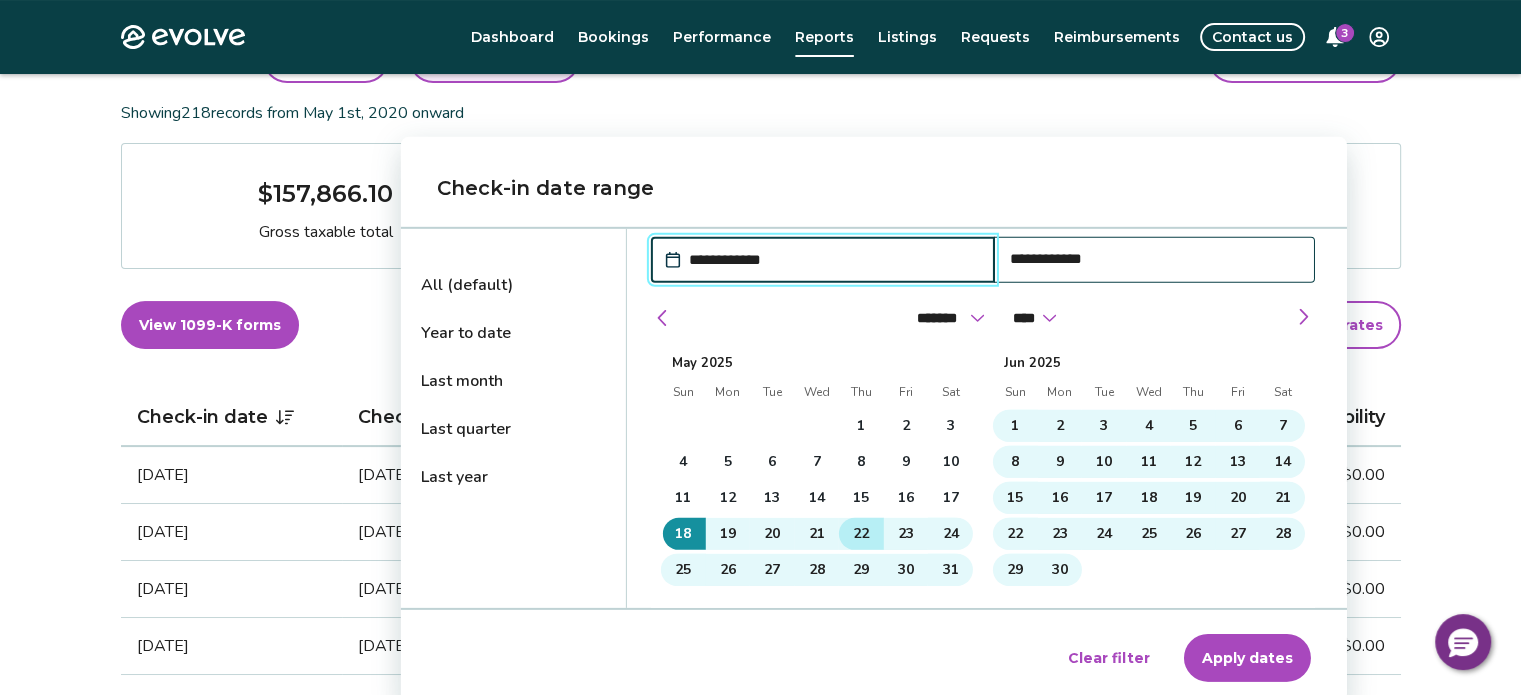 scroll, scrollTop: 300, scrollLeft: 0, axis: vertical 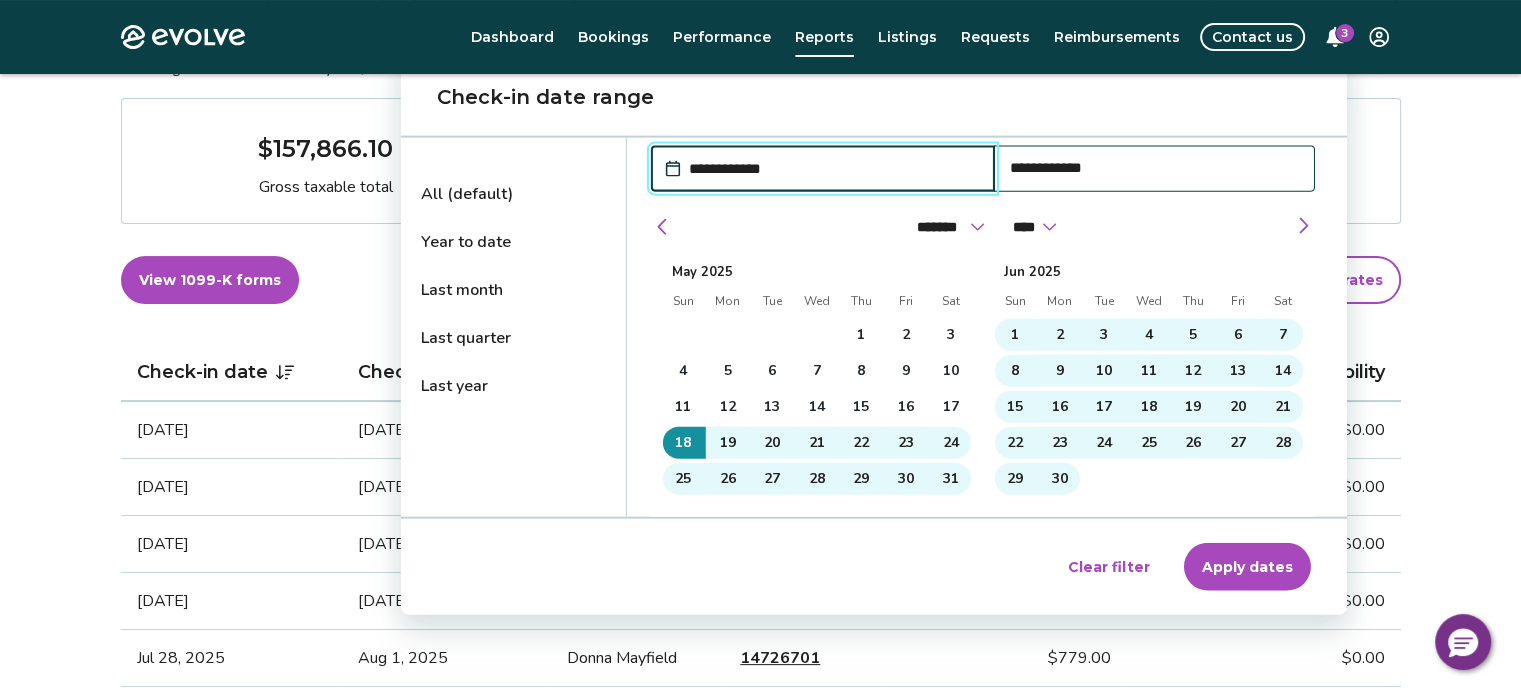 click on "Apply dates" at bounding box center [1247, 567] 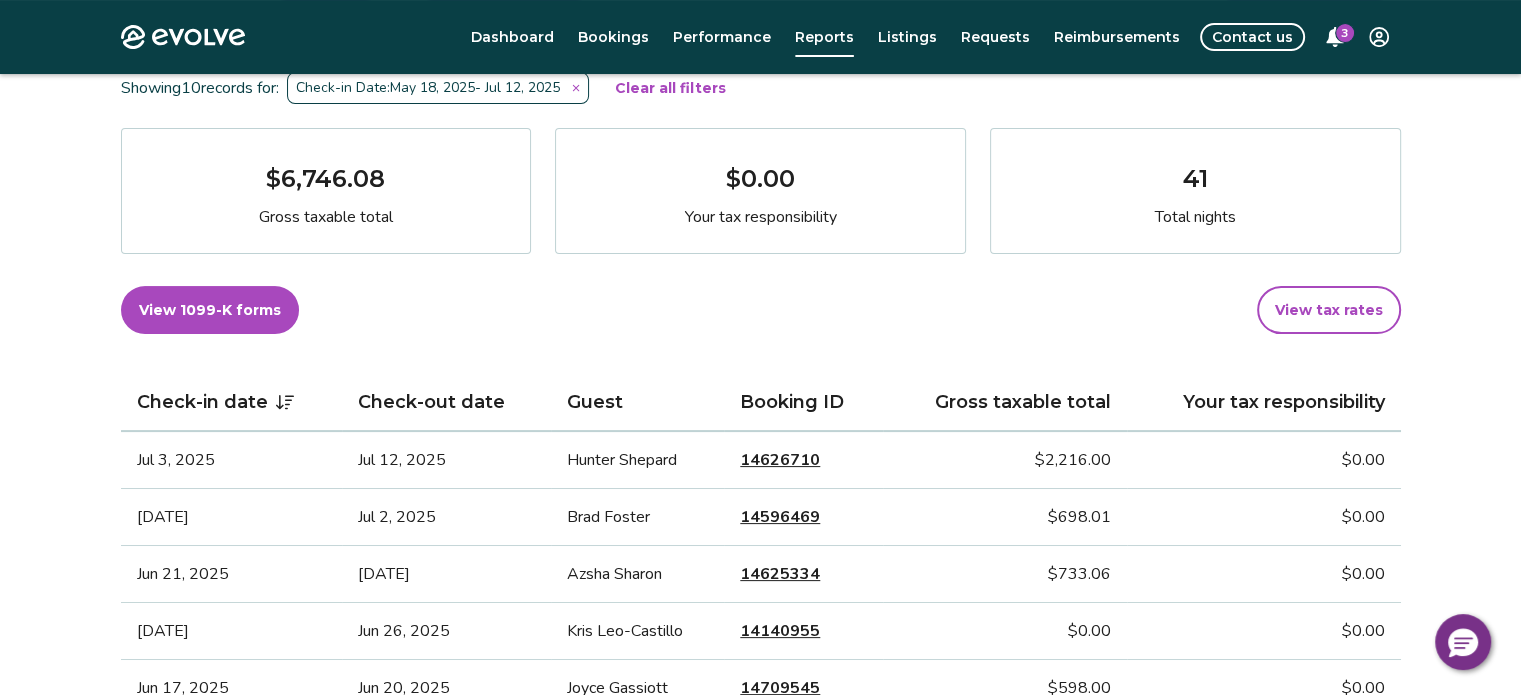 scroll, scrollTop: 0, scrollLeft: 0, axis: both 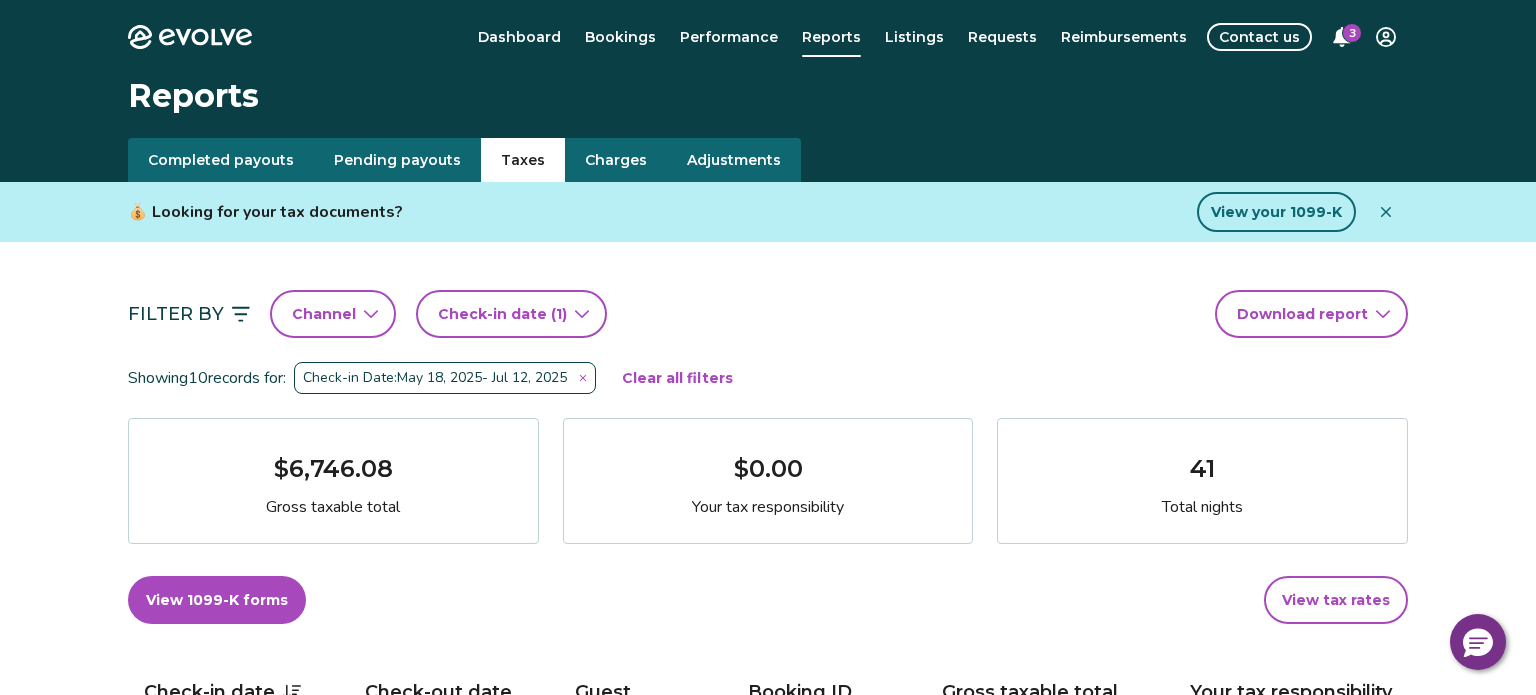 click on "Jul 3, 2025 Jul 12, 2025 Hunter Shepard 14626710 $2,216.00 $0.00 Jun 29, 2025 Jul 2, 2025 Brad Foster 14596469 $698.01 $0.00 Jun 21, 2025 Jun 24, 2025 Azsha Sharon 14625334 $733.06 $0.00 Jun 18, 2025 Jun 26, 2025 Kris Leo-Castillo 14140955 $0.00 $0.00 Jun 17, 2025 Jun 20, 2025 Joyce Gassiott 14709545 $598.00 $0.00 Jun 12, 2025 Jun 15, 2025 Rhonda Grisham 14275323 $731.01 $0.00 Jun 6, 2025 Jun 9, 2025 Beka Smith 14550485 $571.00 $0.00 May 29, 2025 14507532 |" at bounding box center (768, 1053) 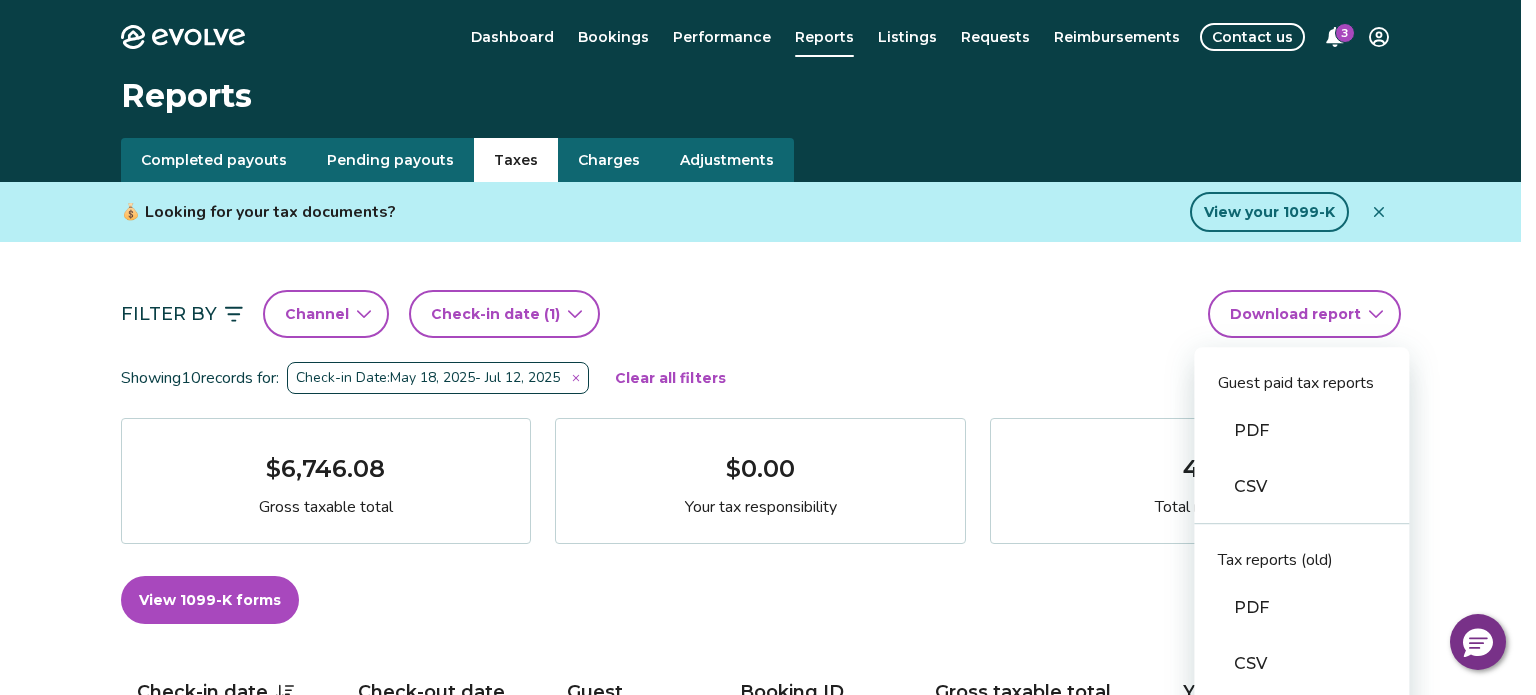 click on "CSV" at bounding box center (1301, 487) 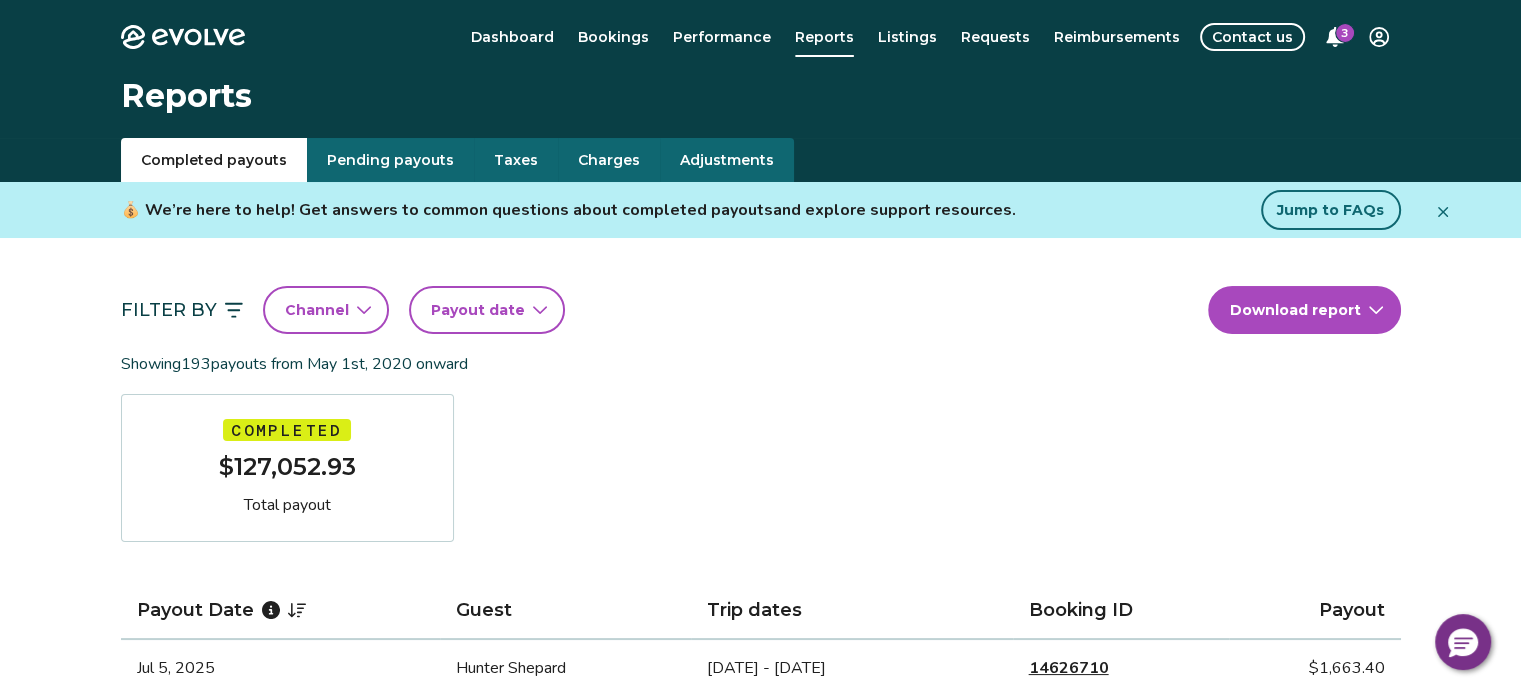 click on "Completed payouts" at bounding box center (214, 160) 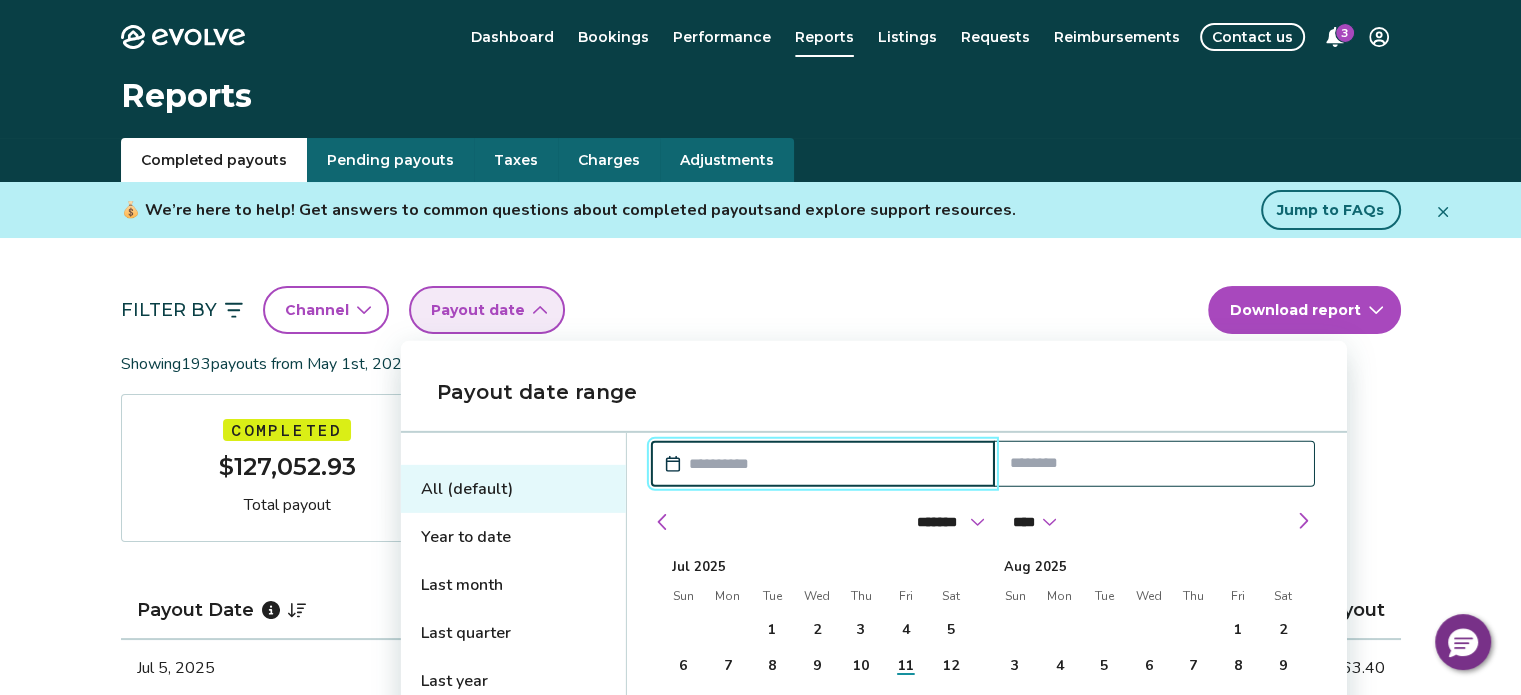 click at bounding box center [833, 464] 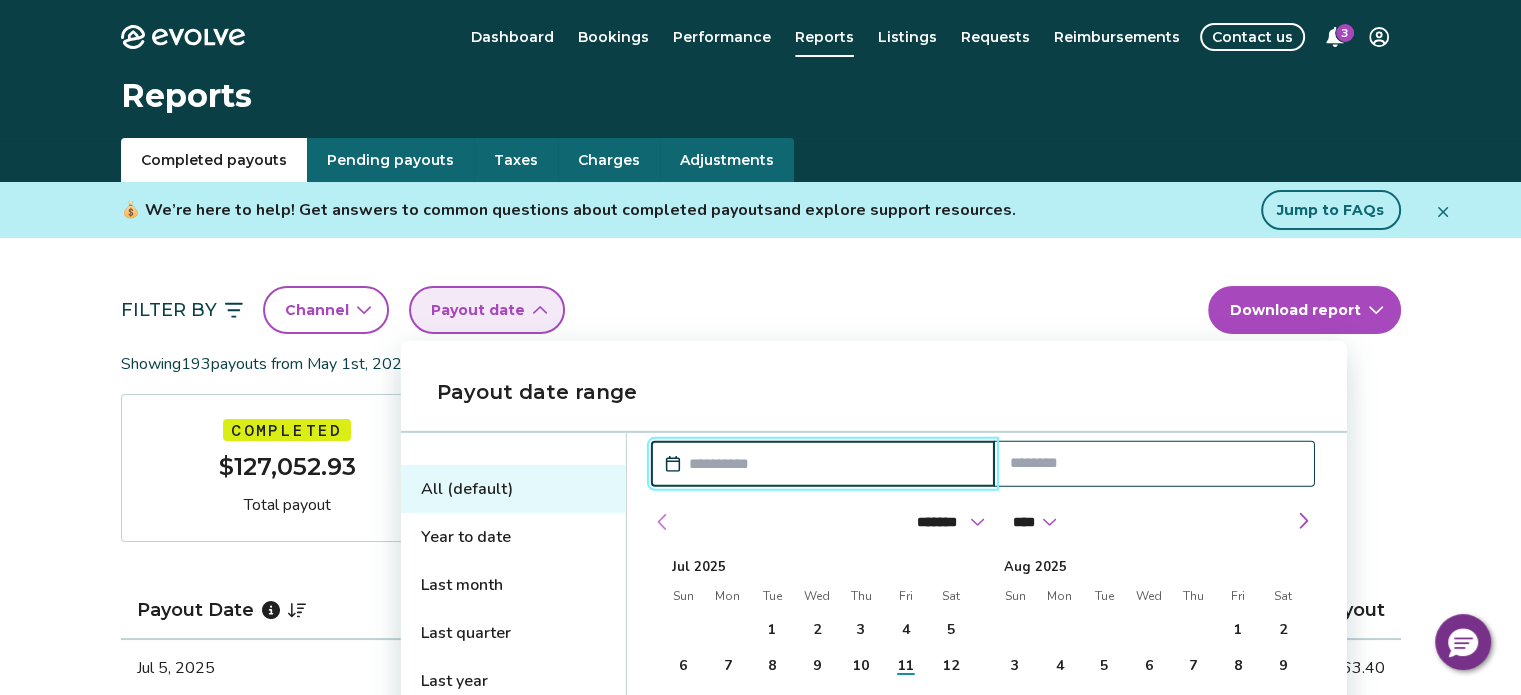 click at bounding box center [663, 522] 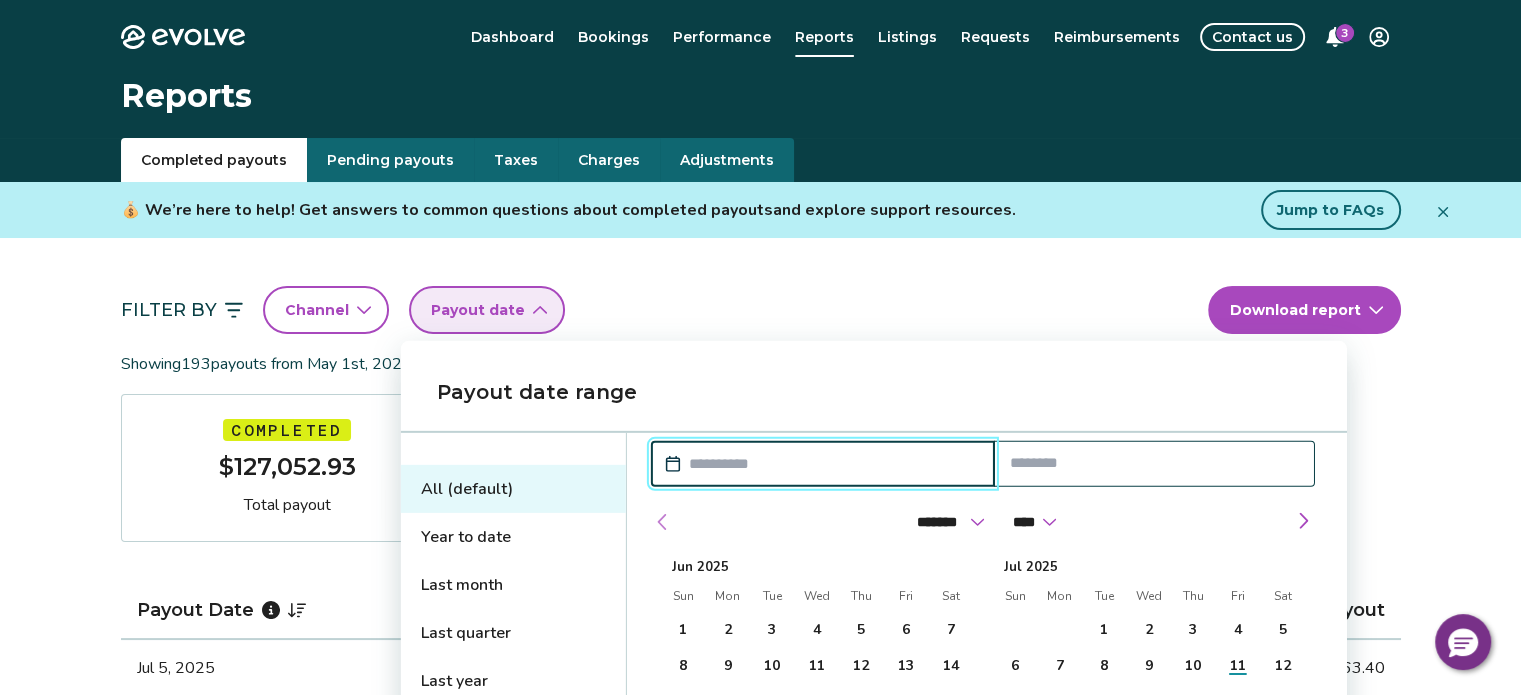 click at bounding box center (663, 522) 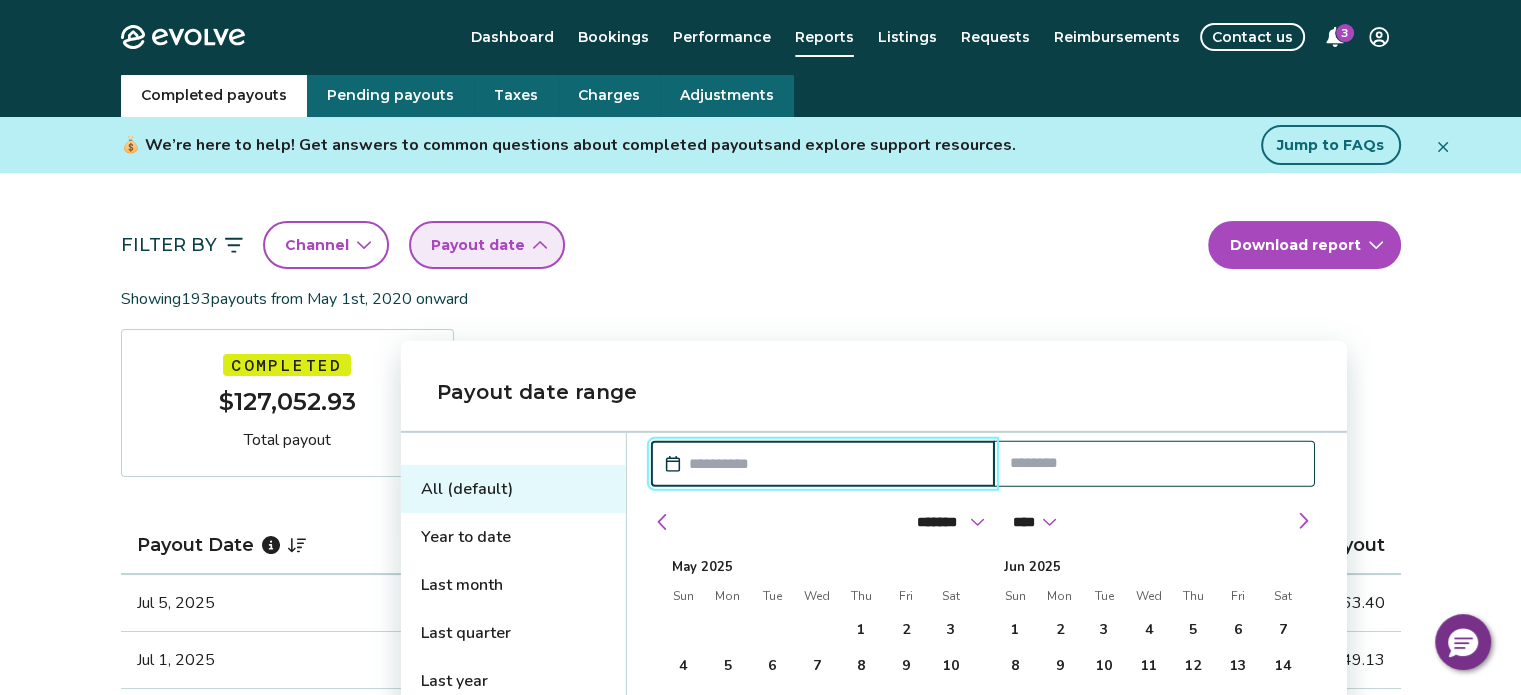 scroll, scrollTop: 100, scrollLeft: 0, axis: vertical 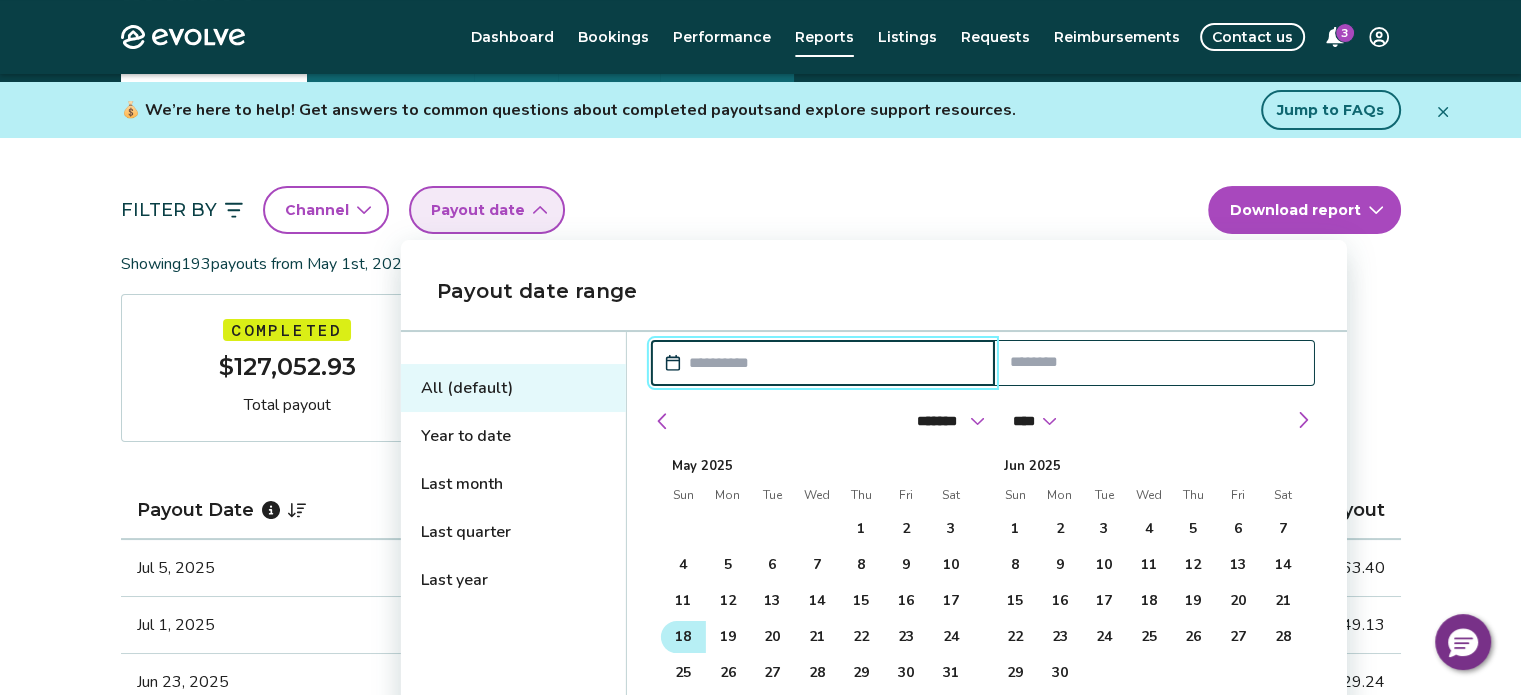 click on "18" at bounding box center [683, 637] 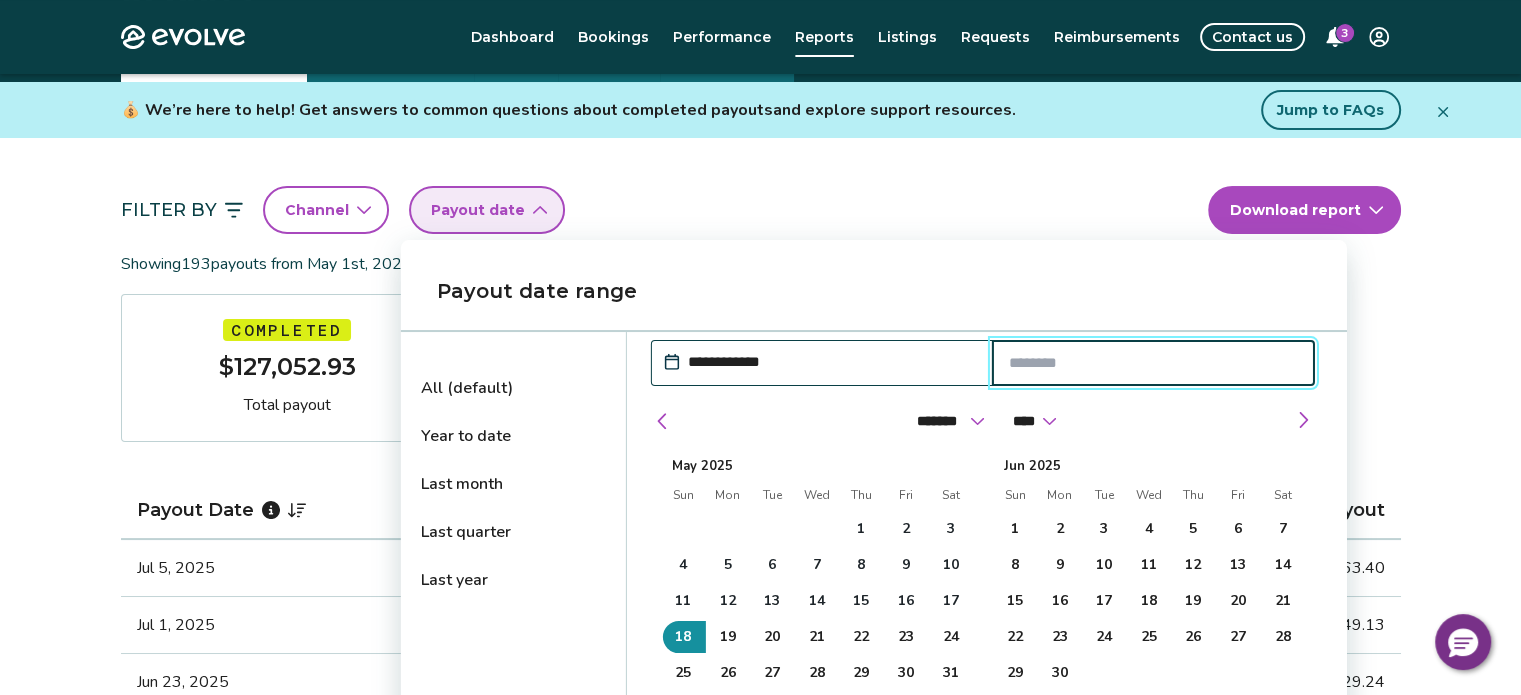 click at bounding box center [1153, 363] 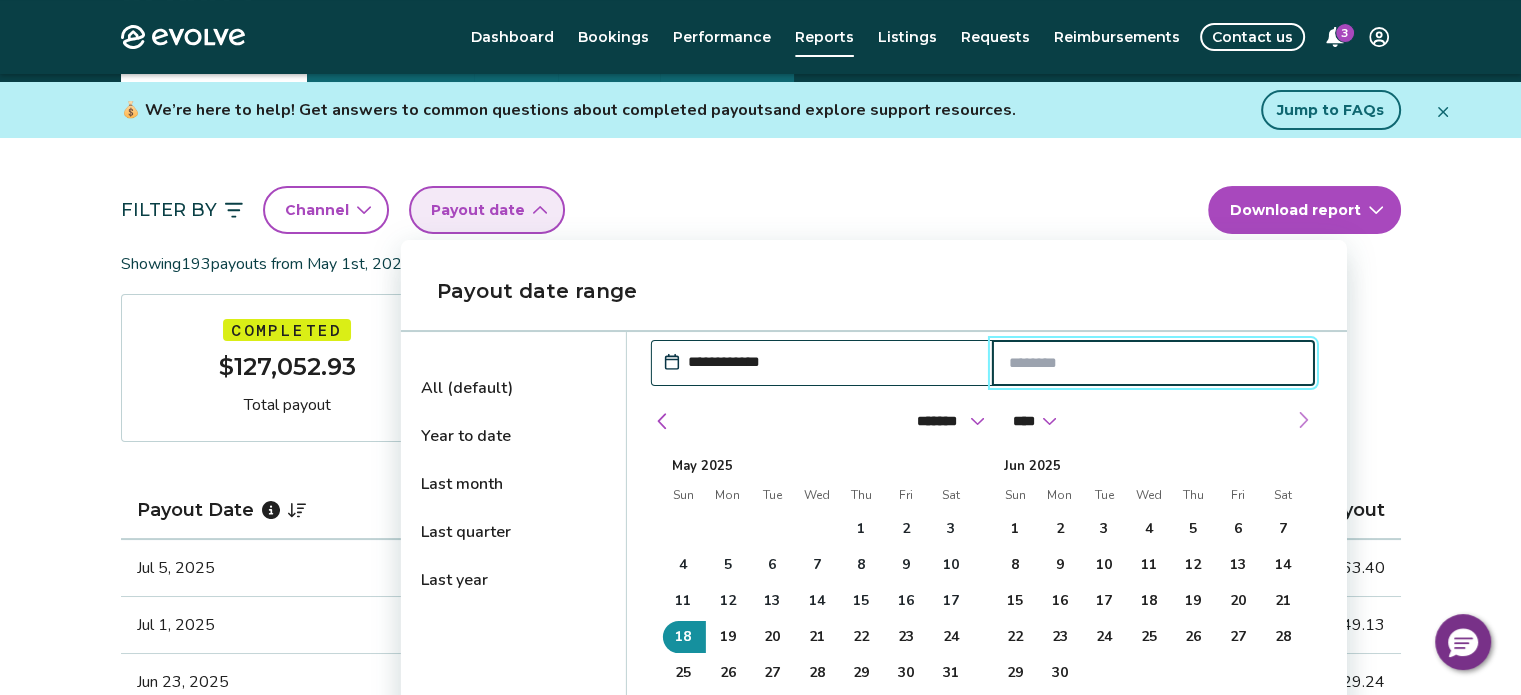 click at bounding box center (1303, 420) 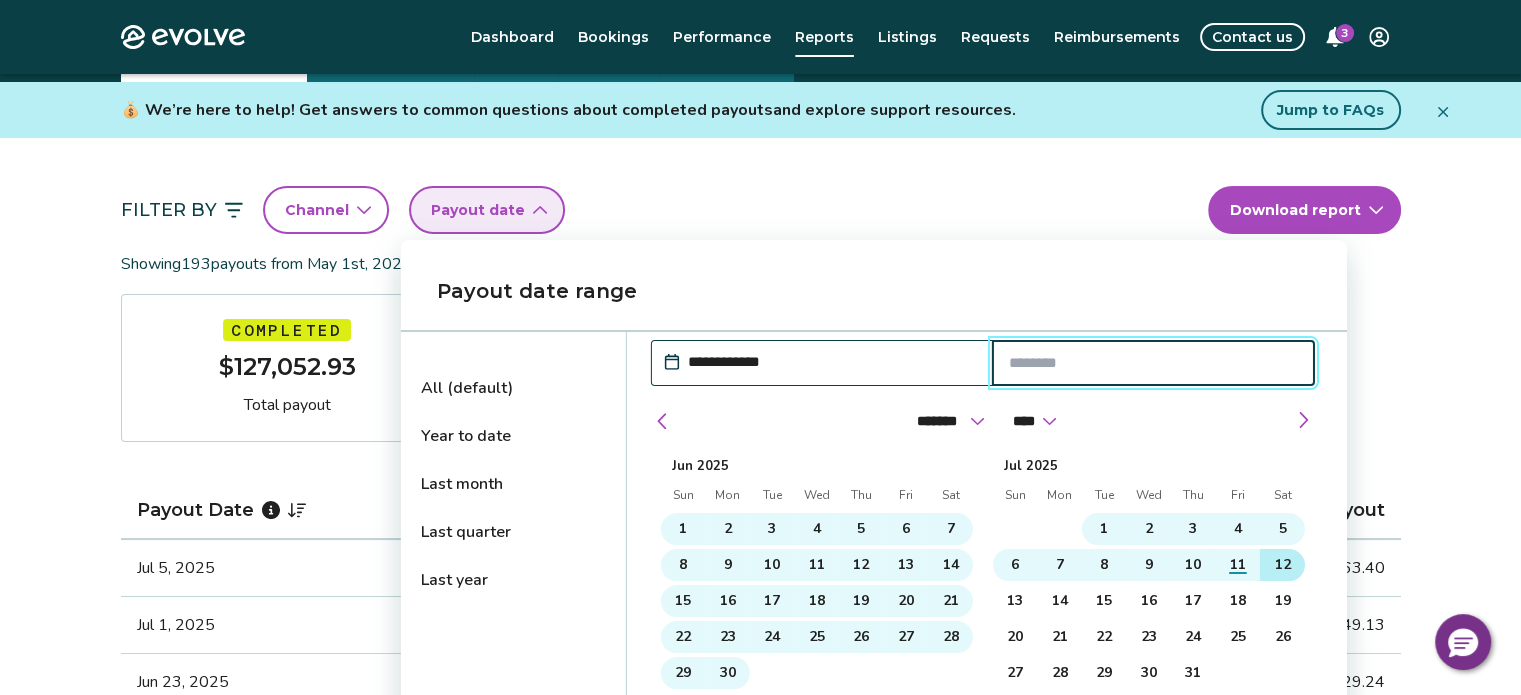 click on "12" at bounding box center [1282, 565] 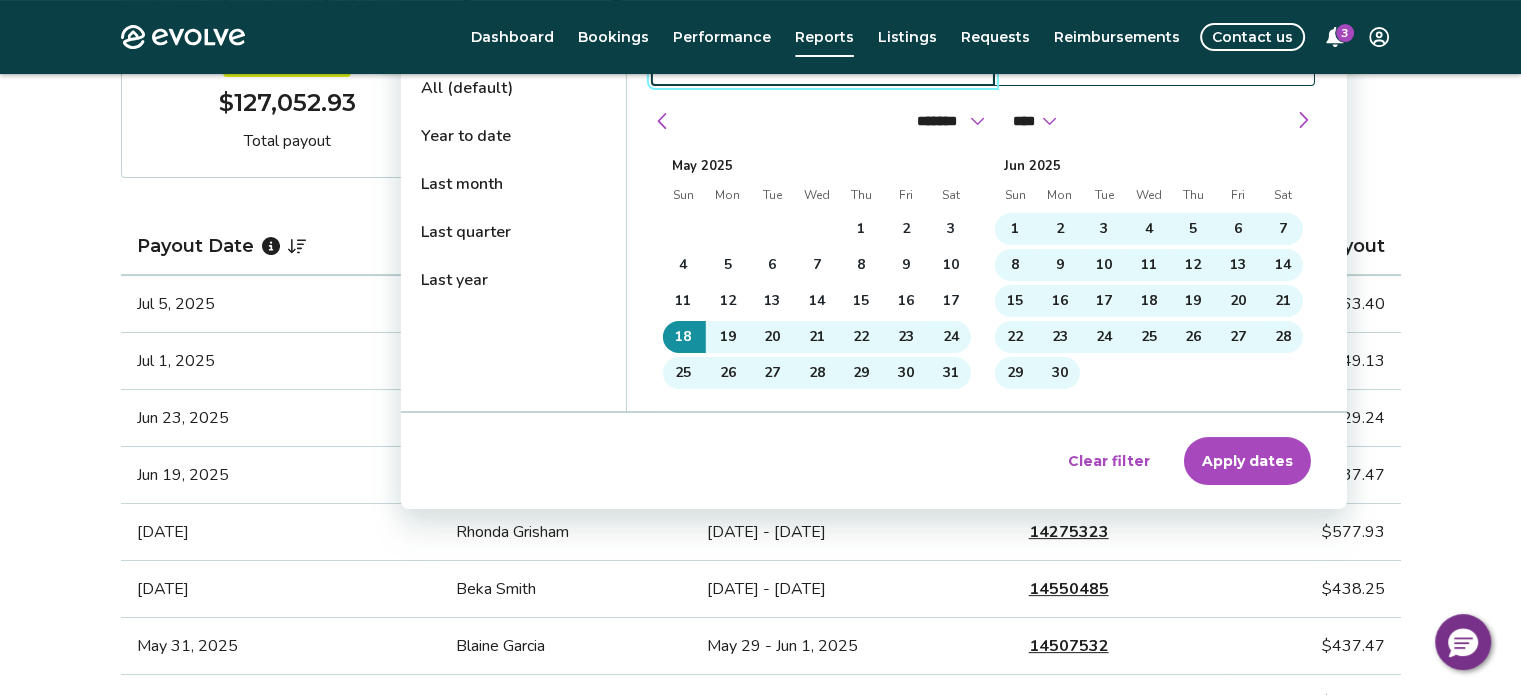 scroll, scrollTop: 400, scrollLeft: 0, axis: vertical 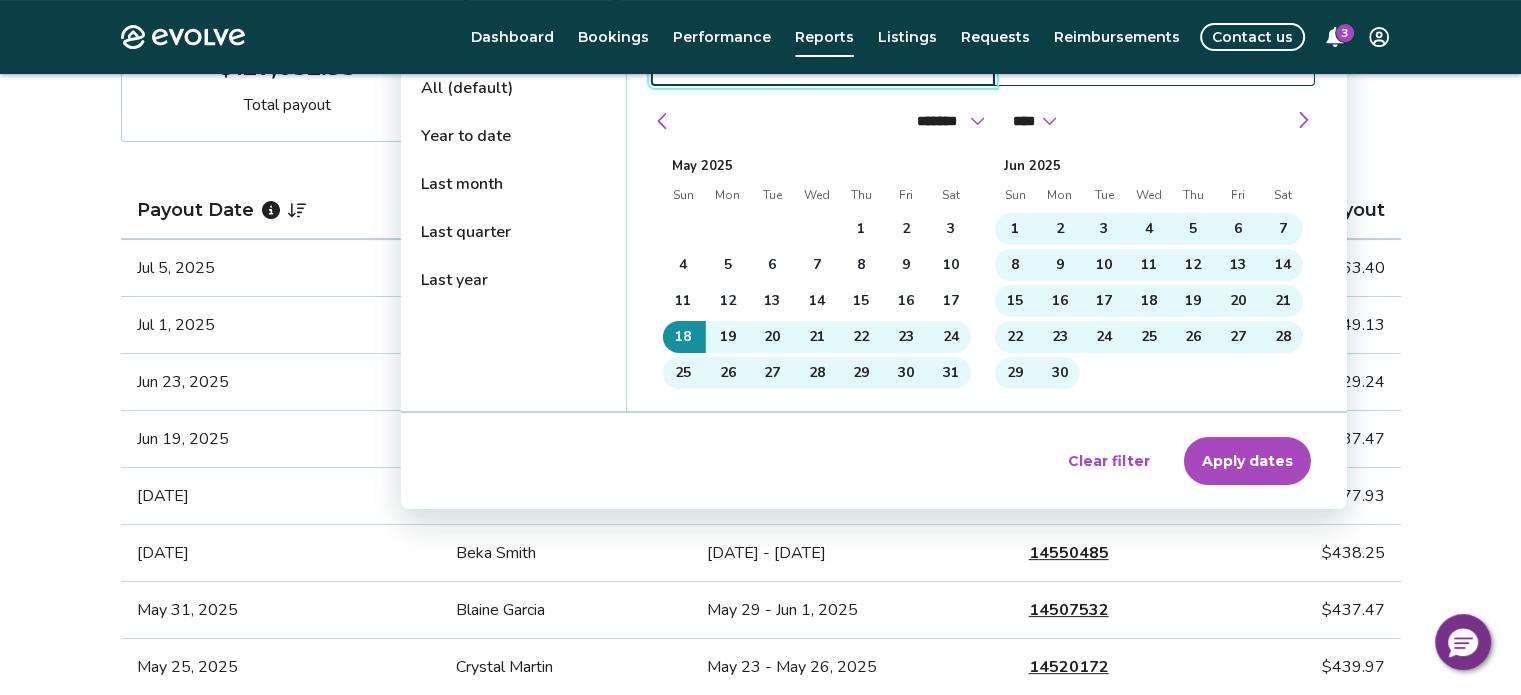 click on "Apply dates" at bounding box center [1247, 461] 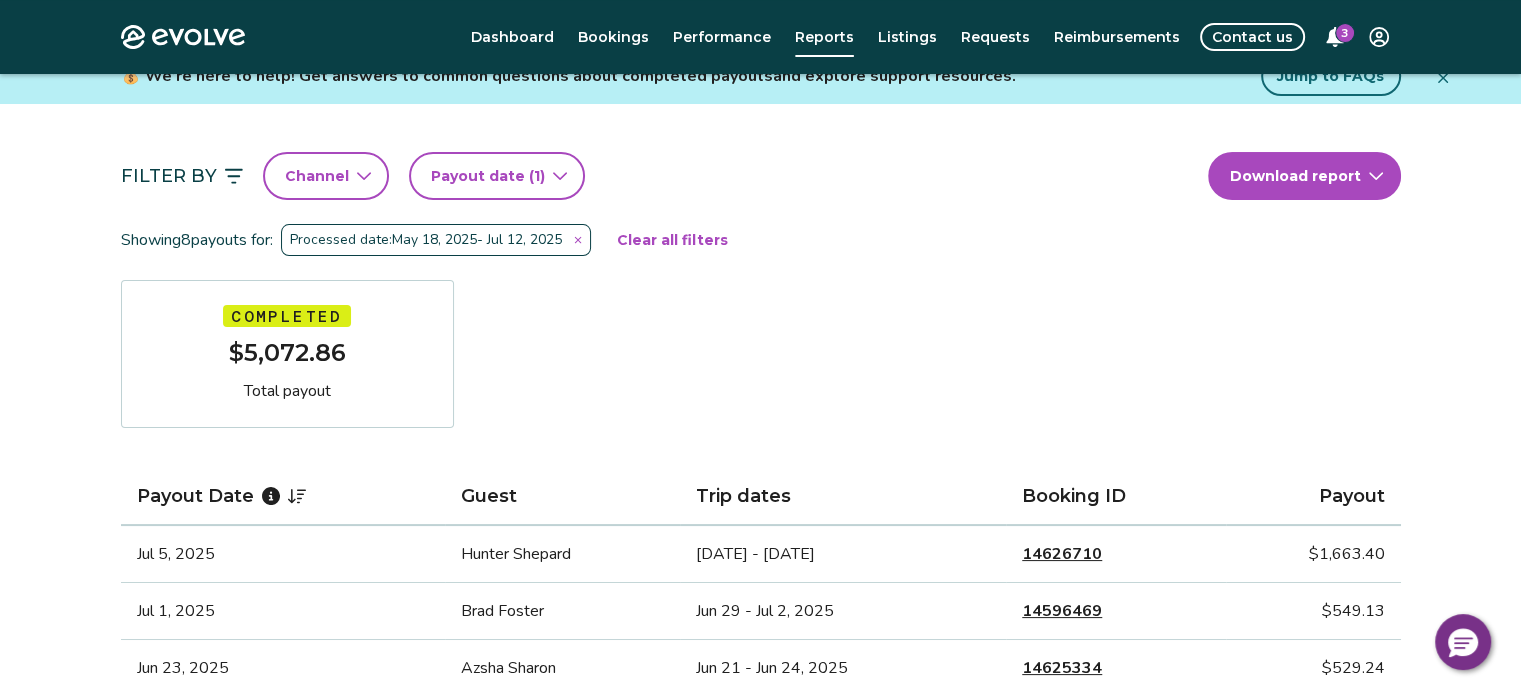 scroll, scrollTop: 100, scrollLeft: 0, axis: vertical 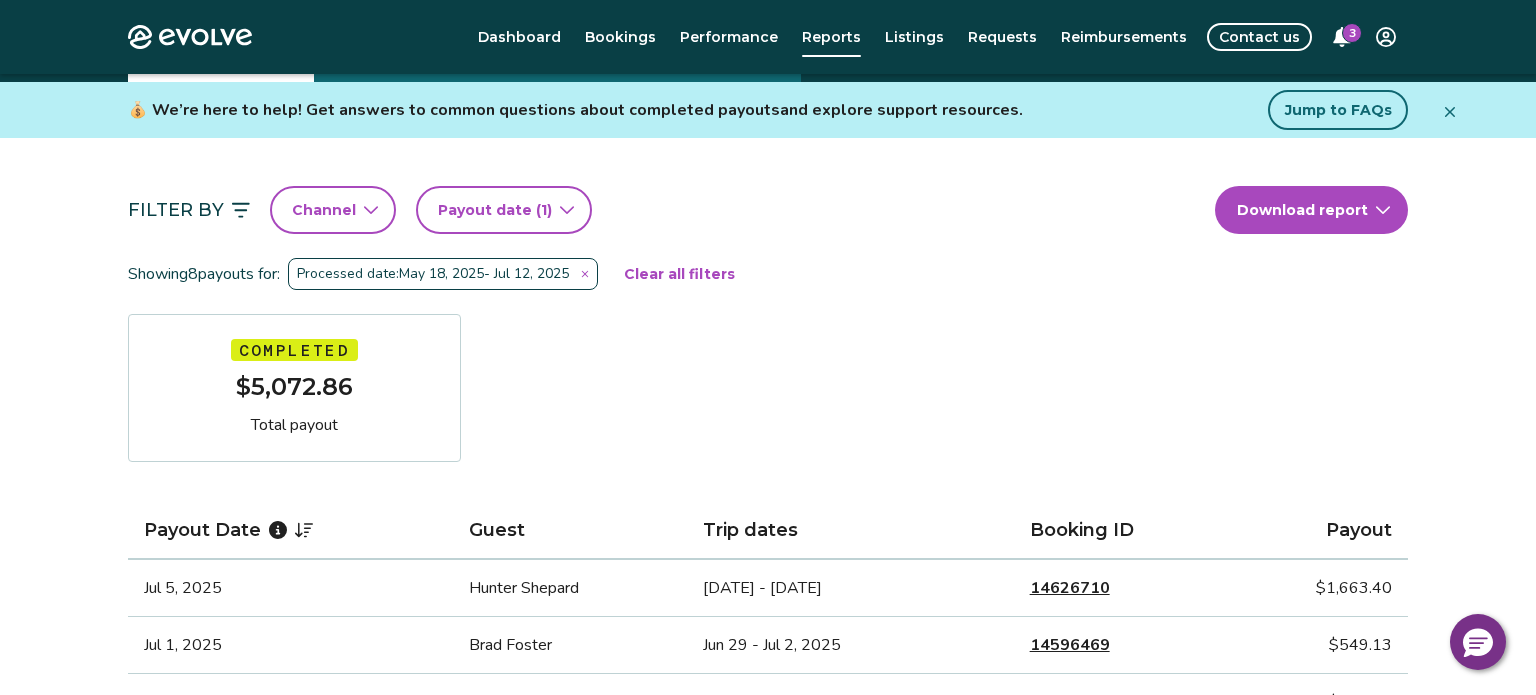 click on "Payout Date Guest Trip dates Booking ID Payout Jul 5, 2025 Hunter Shepard Jul 3 - Jul 12, 2025 14626710 $1,663.40 Jul 1, 2025 Brad Foster Jun 29 - Jul 2, 2025 14596469 $549.13 Jun 23, 2025 Azsha Sharon Jun 21 - Jun 24, 2025 14625334 $529.24 Jun 19, 2025 Joyce Gassiott Jun 17 - Jun 20, 2025 14709545 $437.47 Jun 14, 2025 Rhonda Grisham Jun 12 - Jun 15, 2025 14275323 $577.93 Jun 8, 2025 Beka Smith Jun 6 - Jun 9, 2025 14550485 $438.25 May 31, 2025 Blaine Garcia May 29 - Jun 1, 2025 14507532 $437.47 May 25, 2025 Crystal Martin May 23 - May 26, 2025" at bounding box center [768, 829] 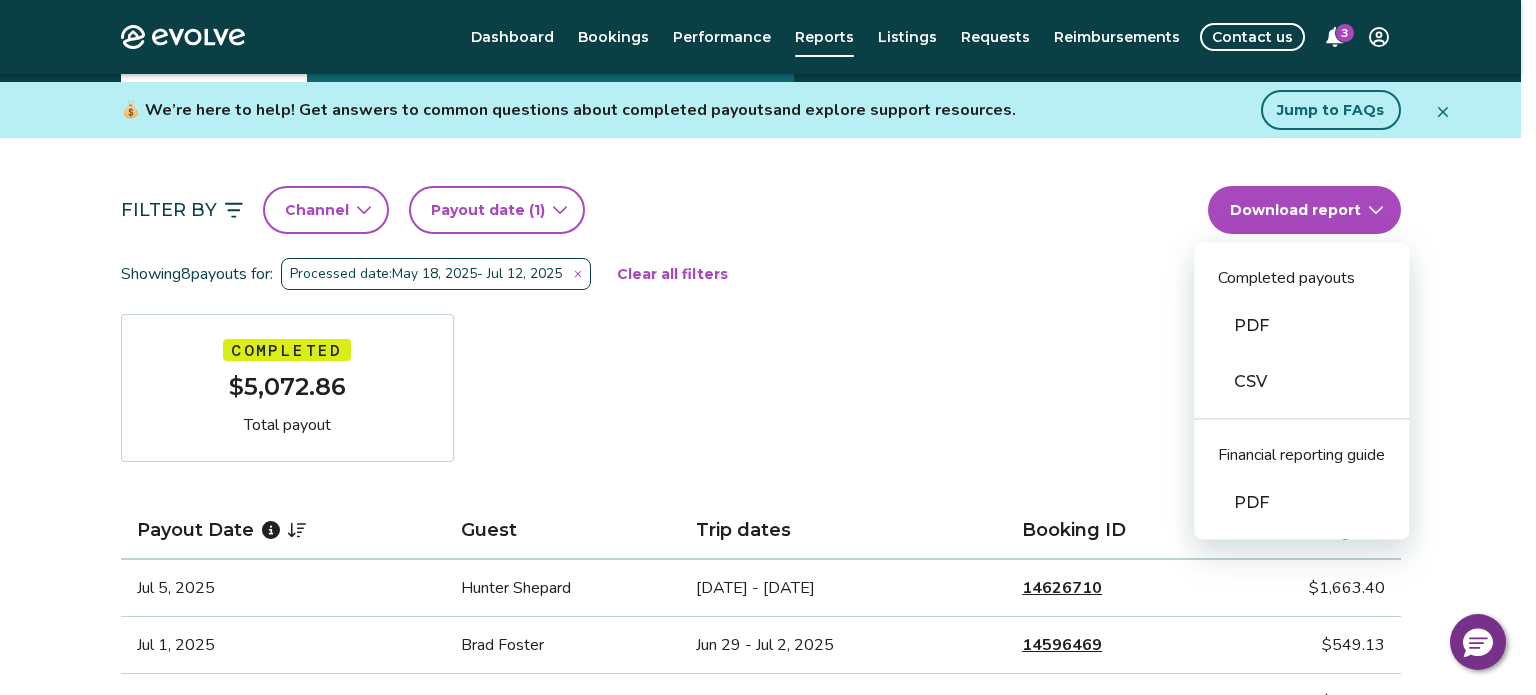 click on "CSV" at bounding box center (1301, 382) 